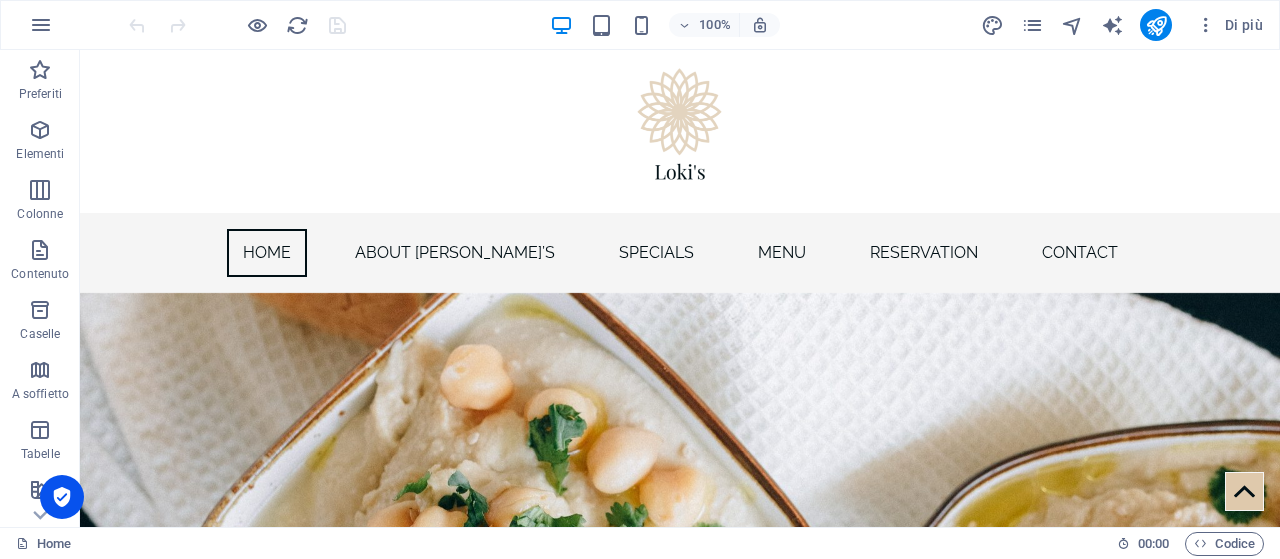 scroll, scrollTop: 0, scrollLeft: 0, axis: both 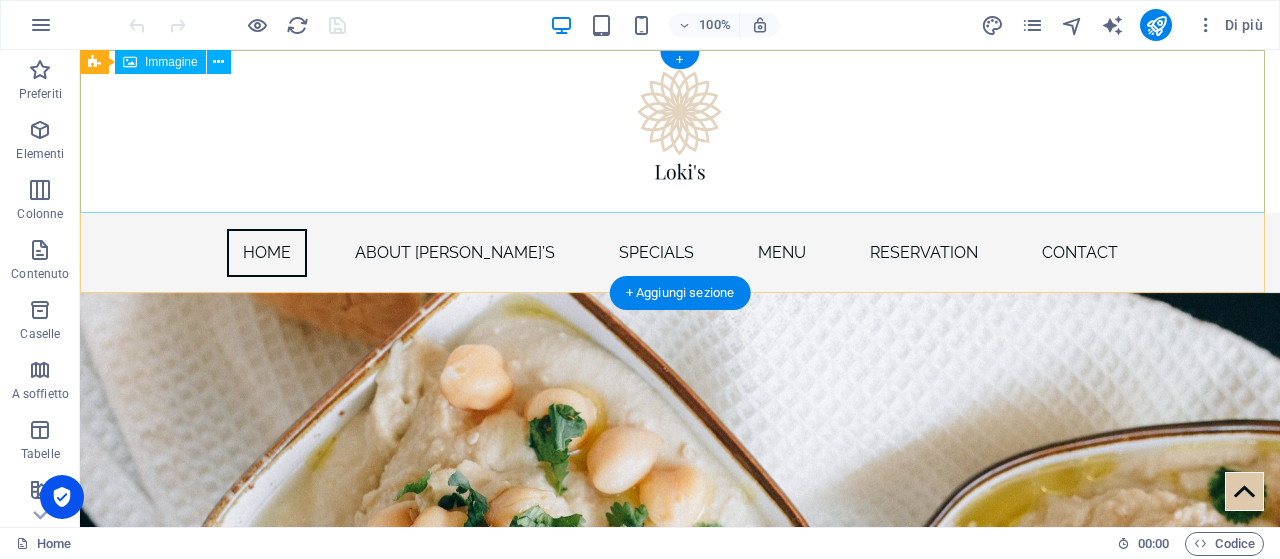 click at bounding box center (680, 131) 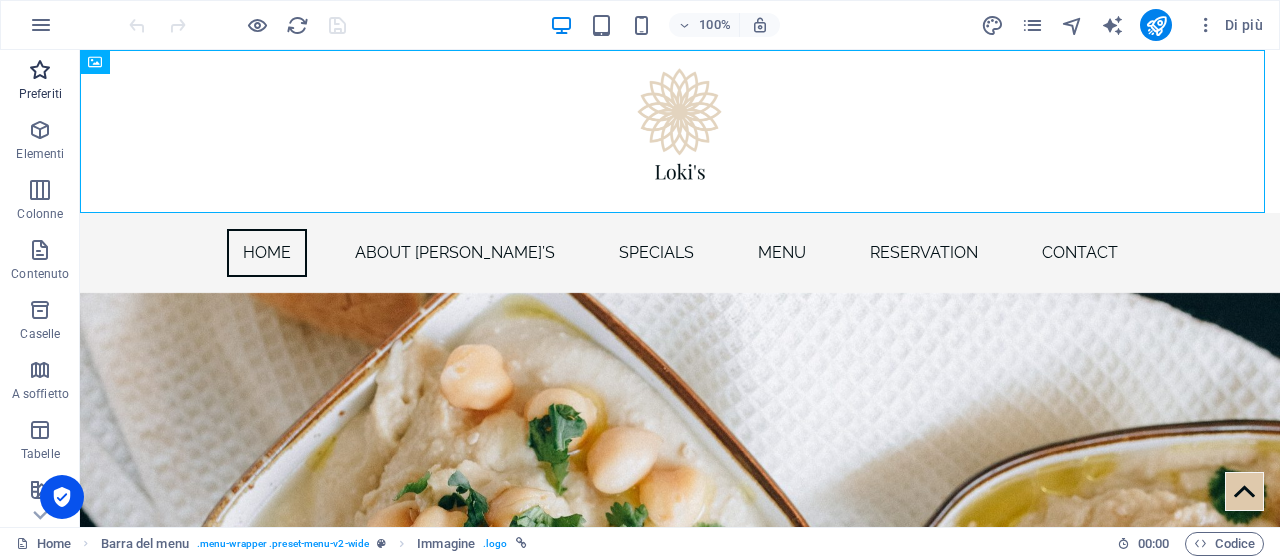 click at bounding box center (40, 70) 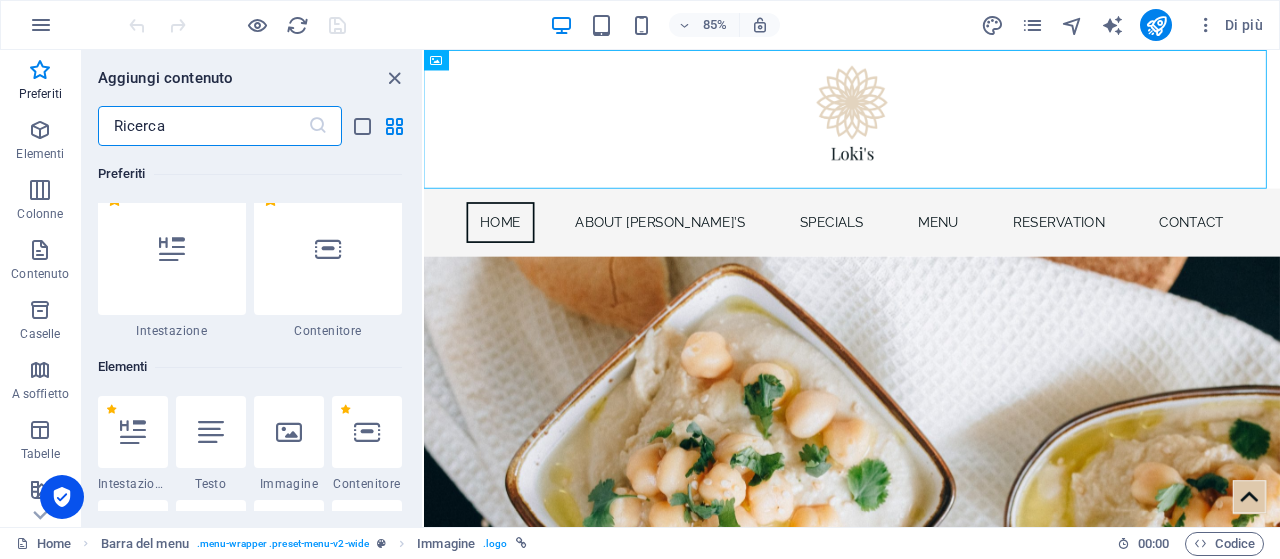 scroll, scrollTop: 0, scrollLeft: 0, axis: both 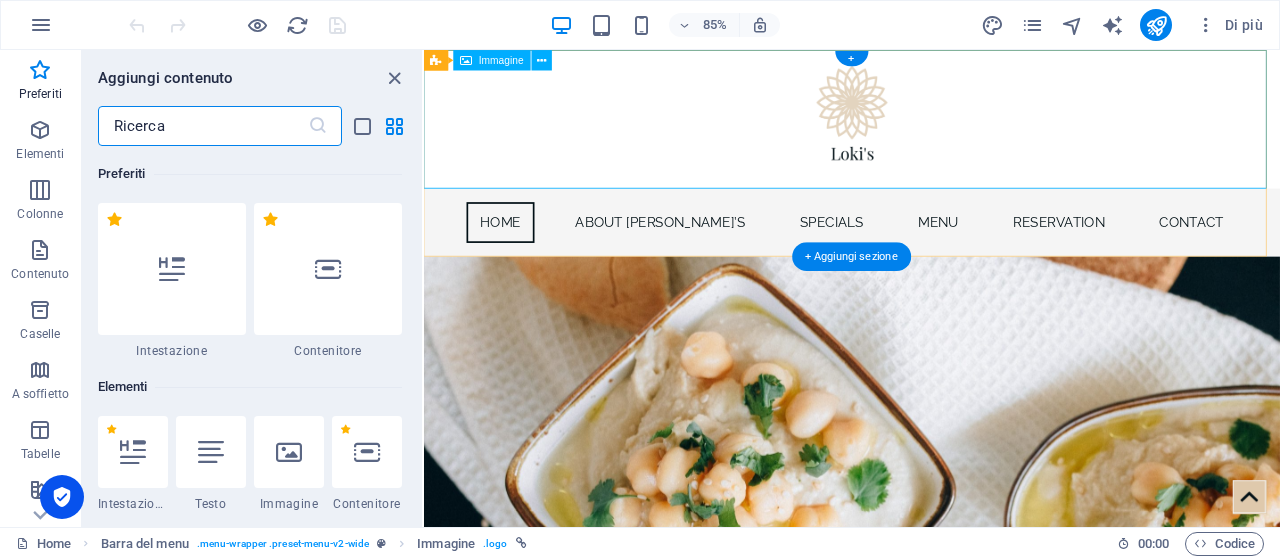 click at bounding box center [927, 131] 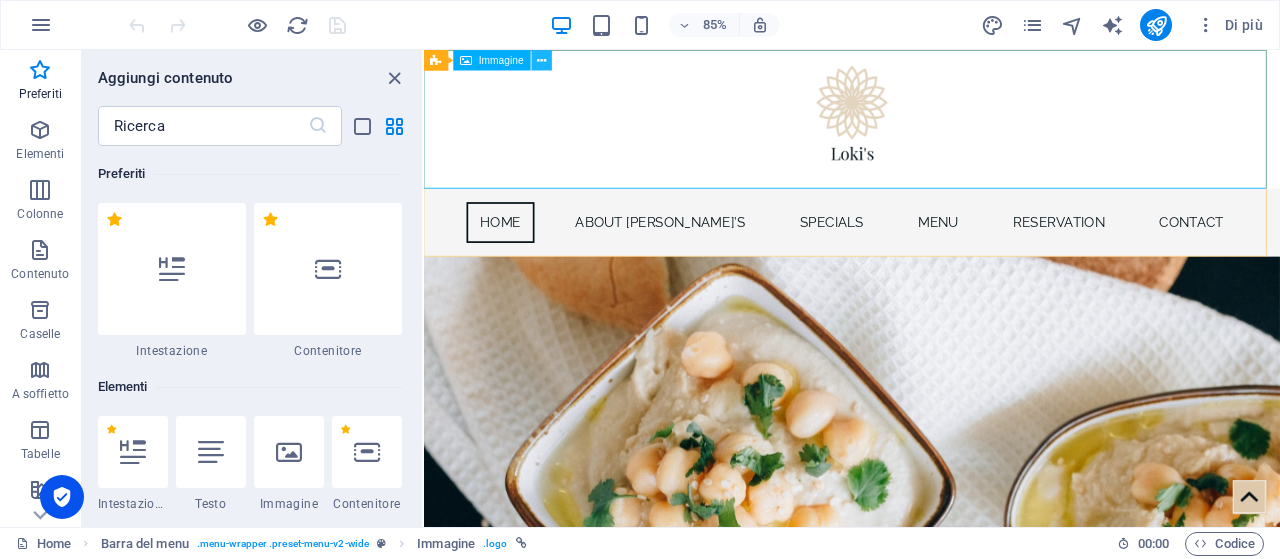 click at bounding box center (541, 60) 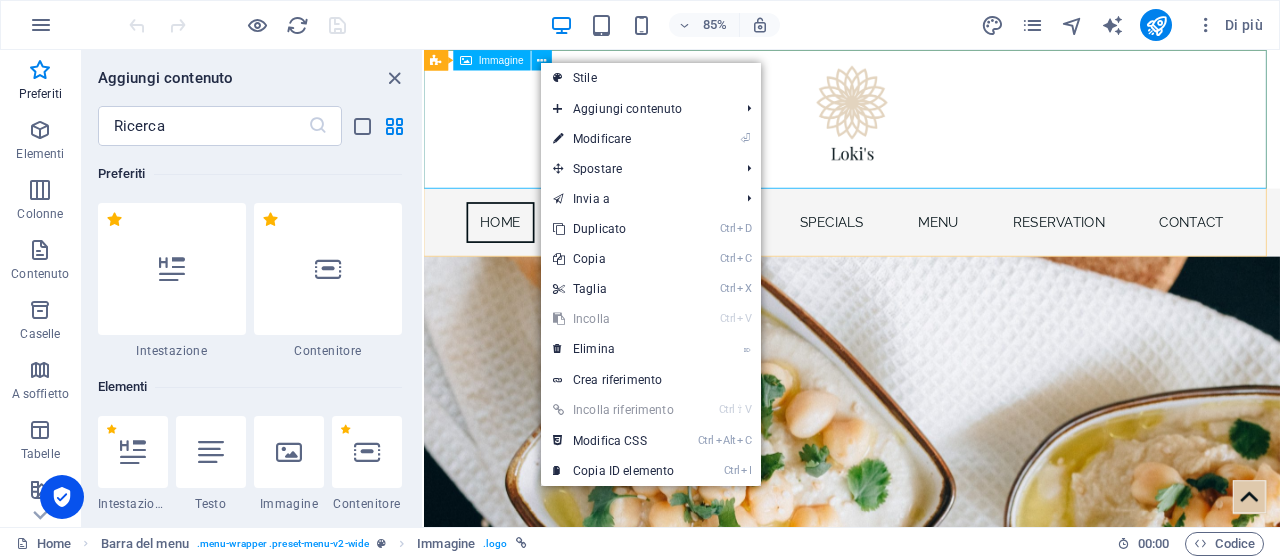 click on "Immagine" at bounding box center [501, 60] 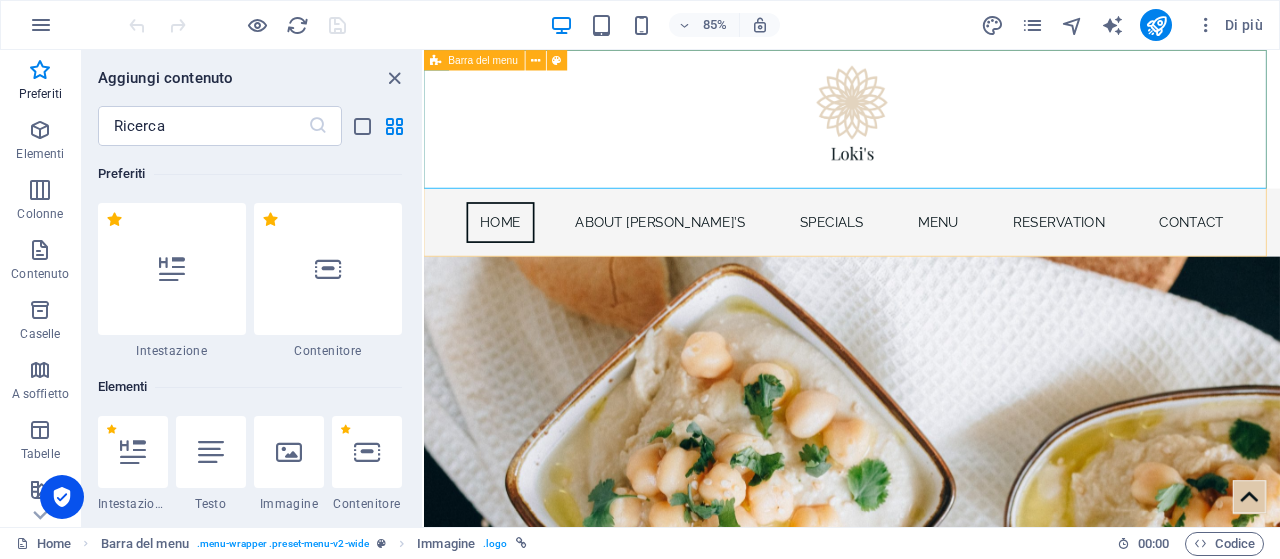 click at bounding box center [436, 60] 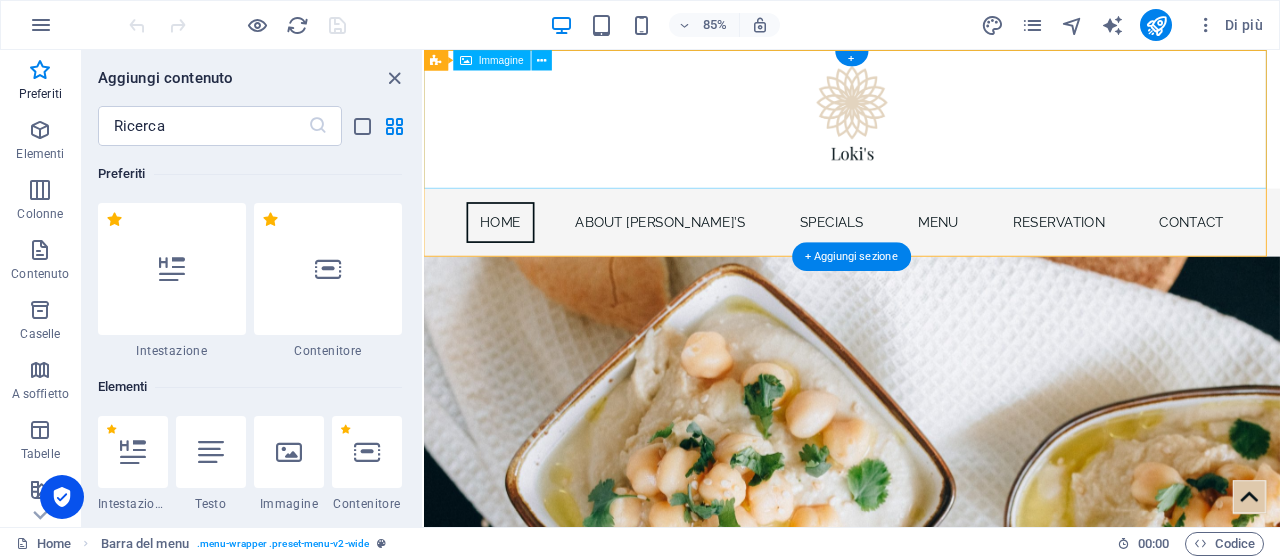 click at bounding box center (927, 131) 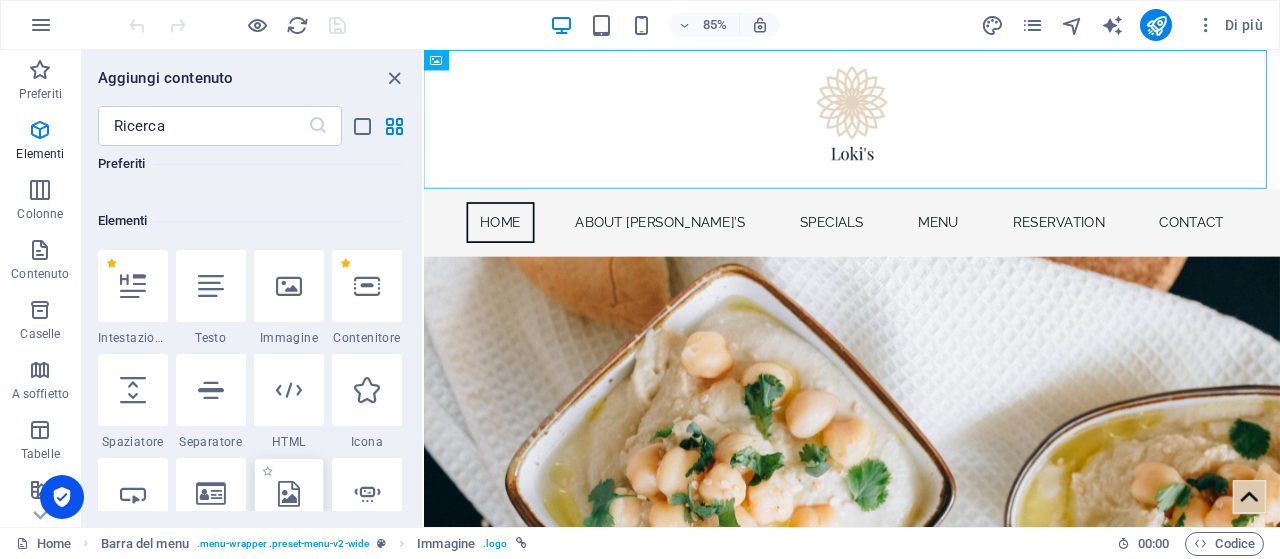 scroll, scrollTop: 0, scrollLeft: 0, axis: both 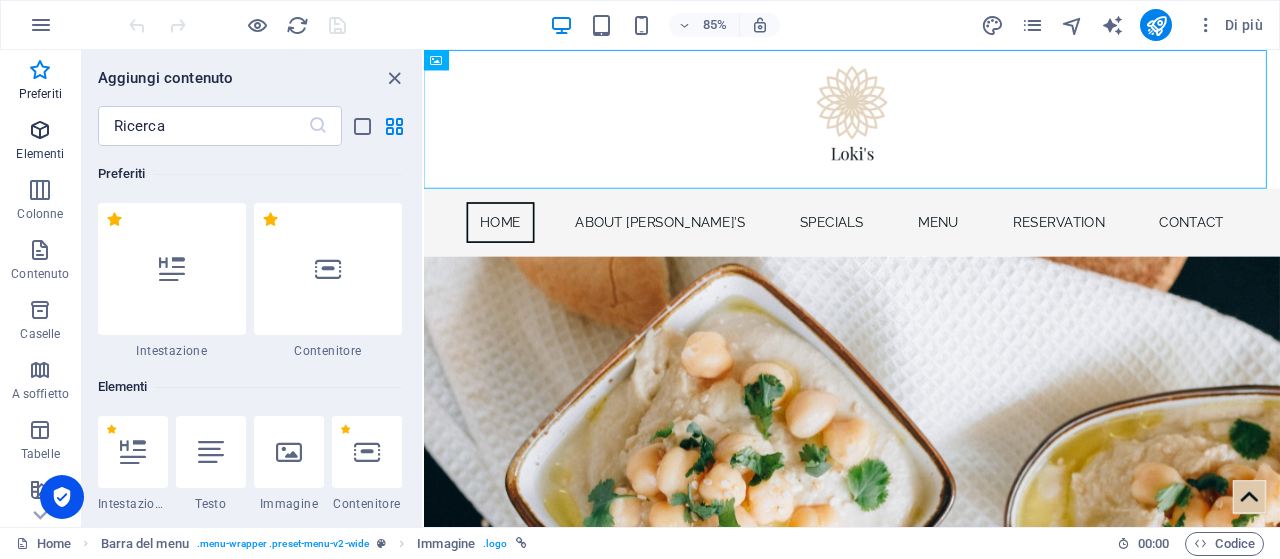 click at bounding box center (40, 130) 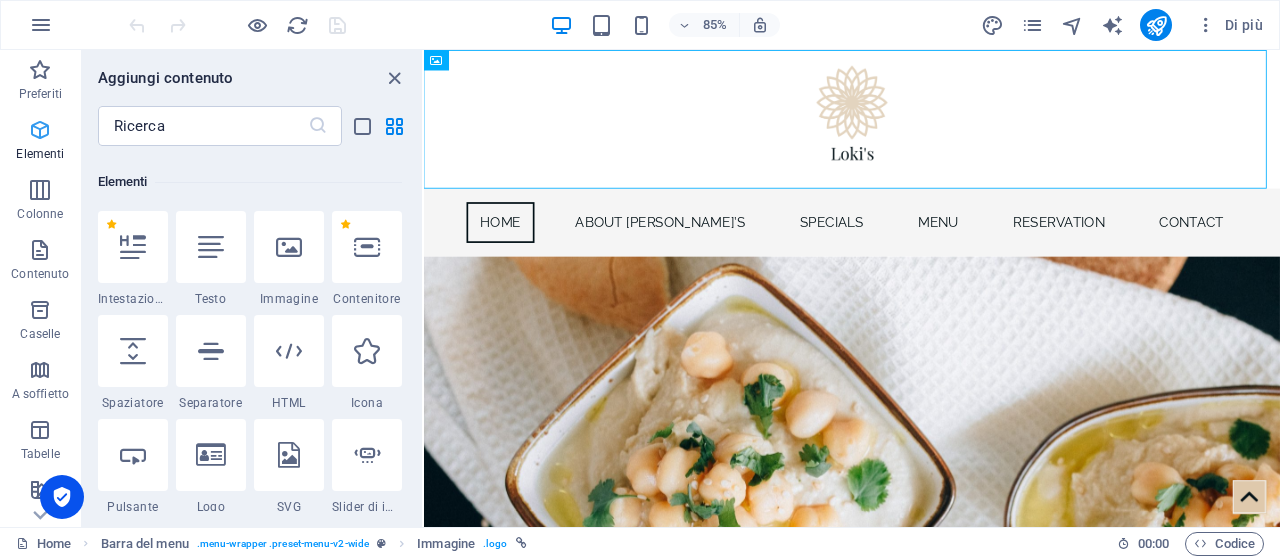scroll, scrollTop: 213, scrollLeft: 0, axis: vertical 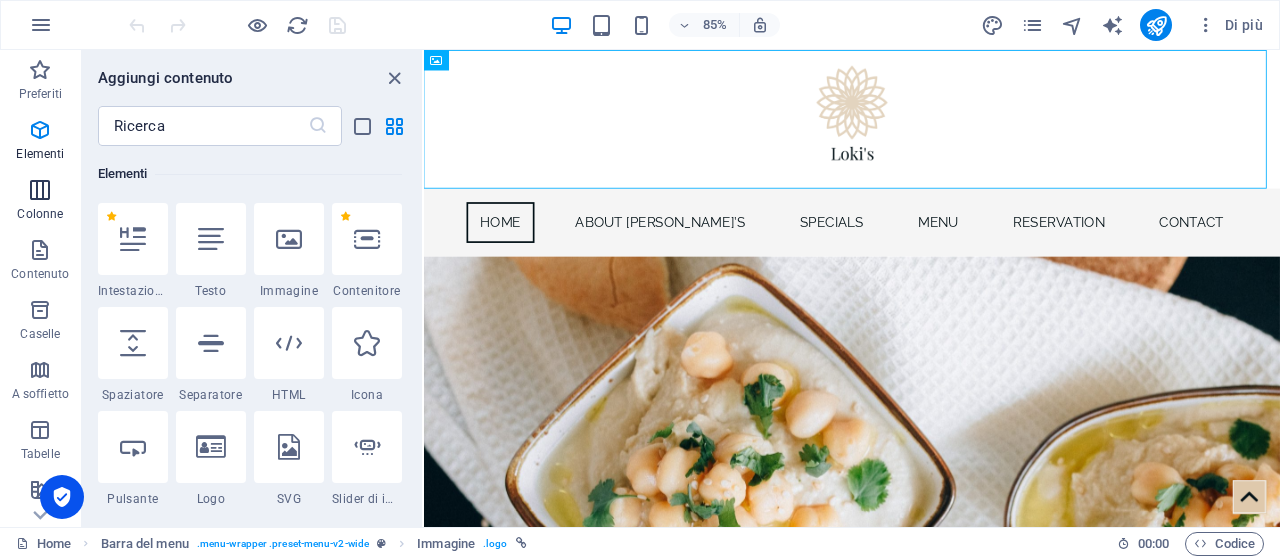 click on "Colonne" at bounding box center (40, 214) 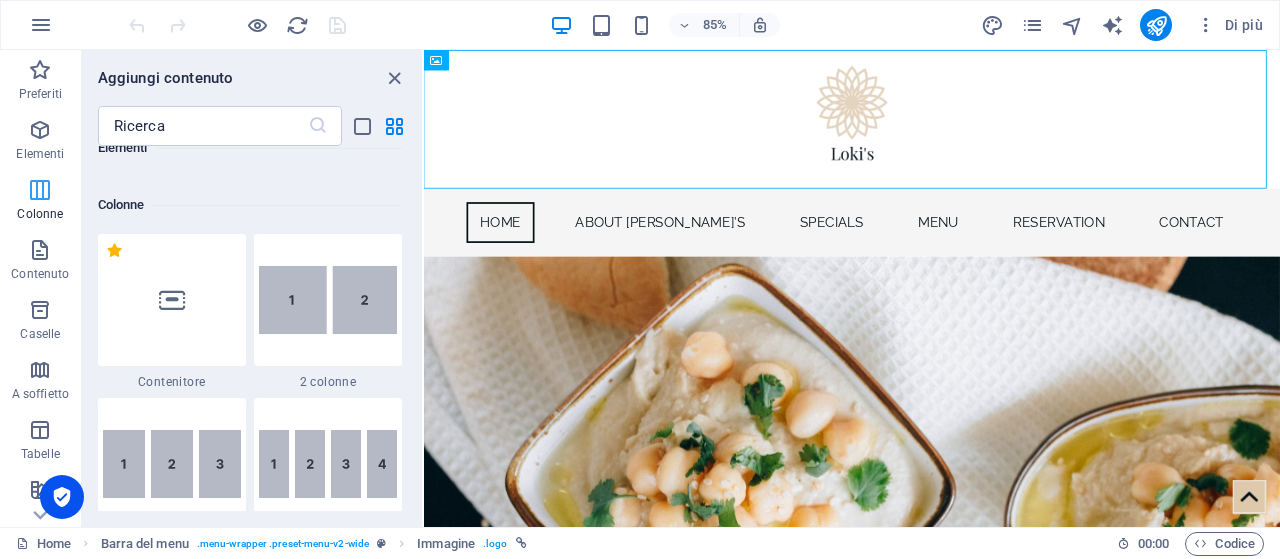 scroll, scrollTop: 990, scrollLeft: 0, axis: vertical 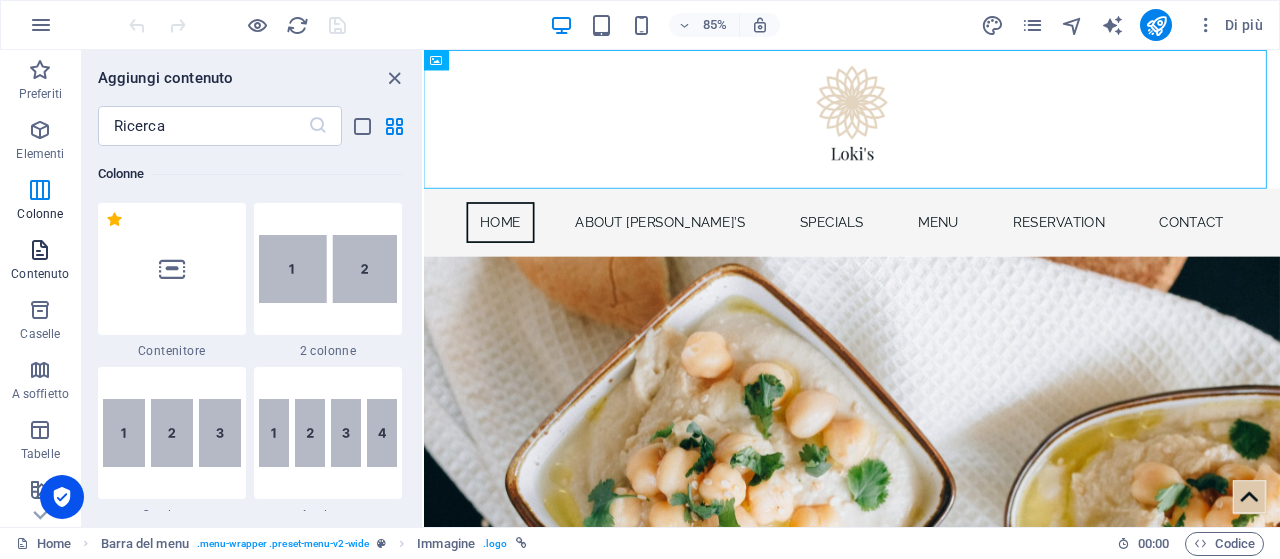 click at bounding box center (40, 250) 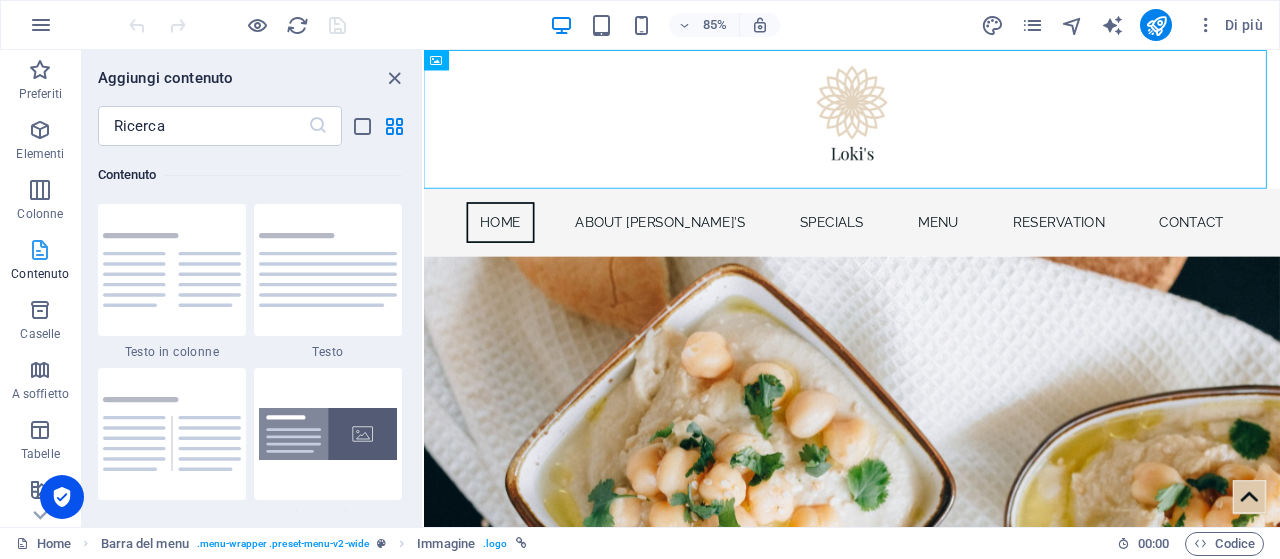 scroll, scrollTop: 3498, scrollLeft: 0, axis: vertical 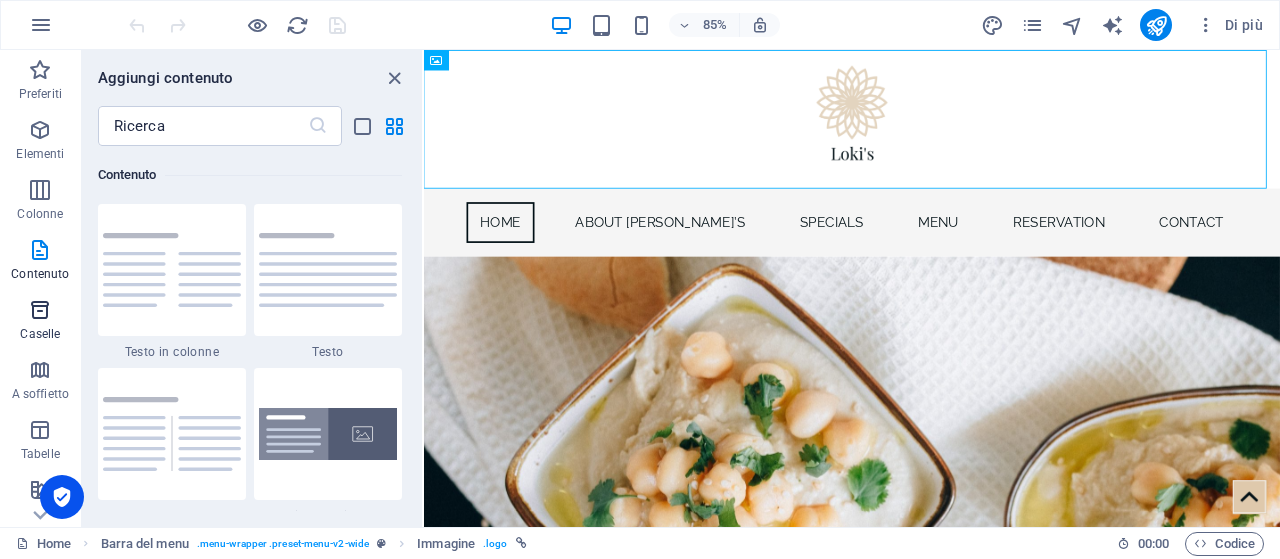 click at bounding box center [40, 310] 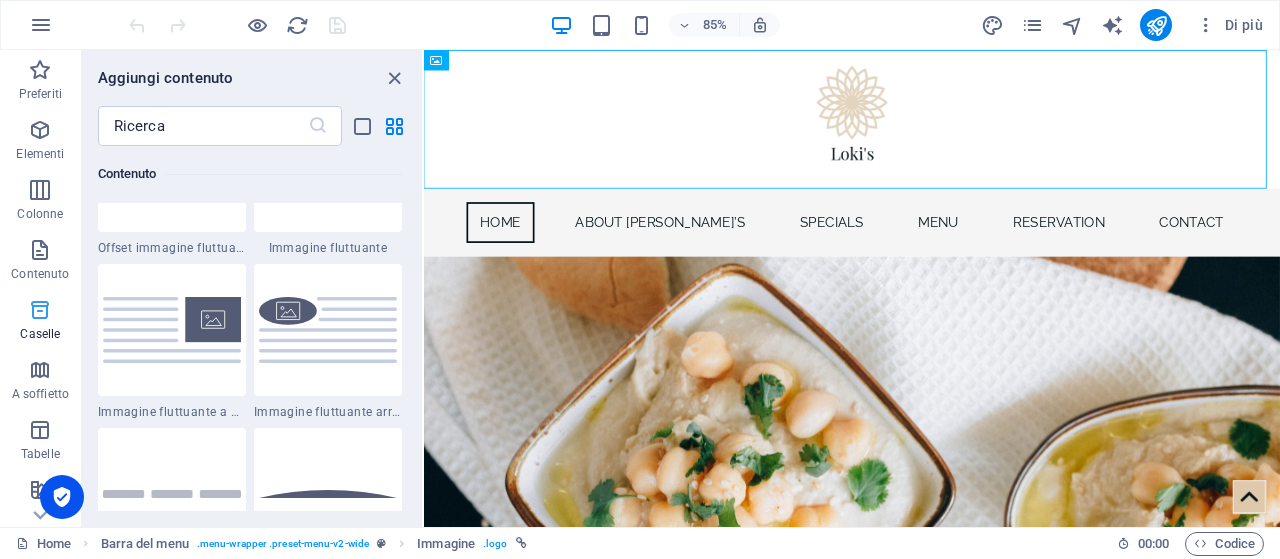 scroll, scrollTop: 5352, scrollLeft: 0, axis: vertical 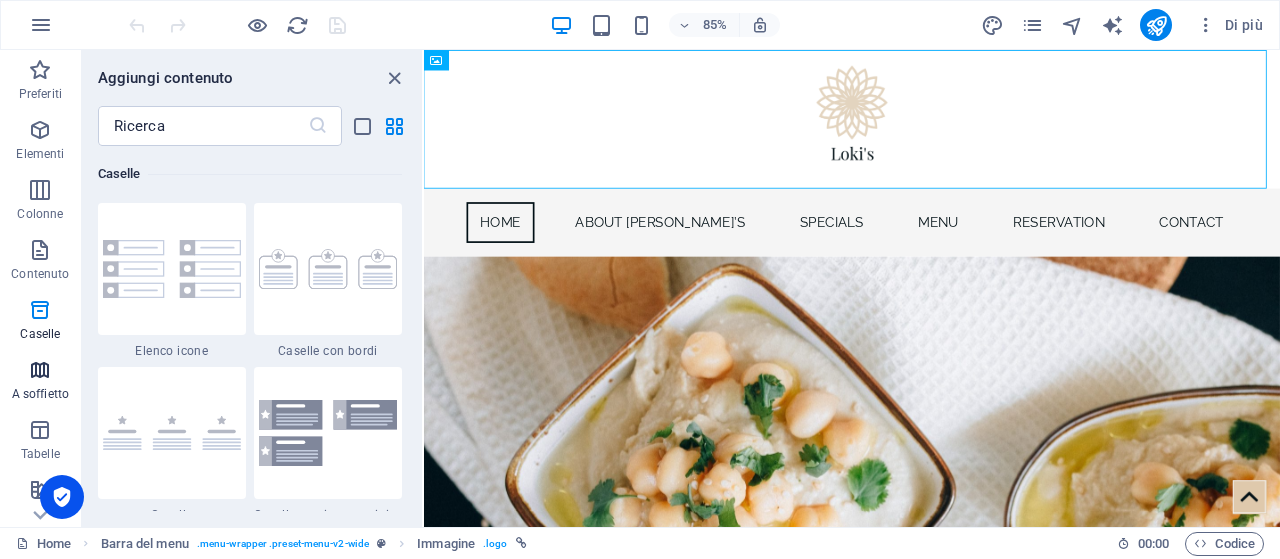 click at bounding box center (40, 370) 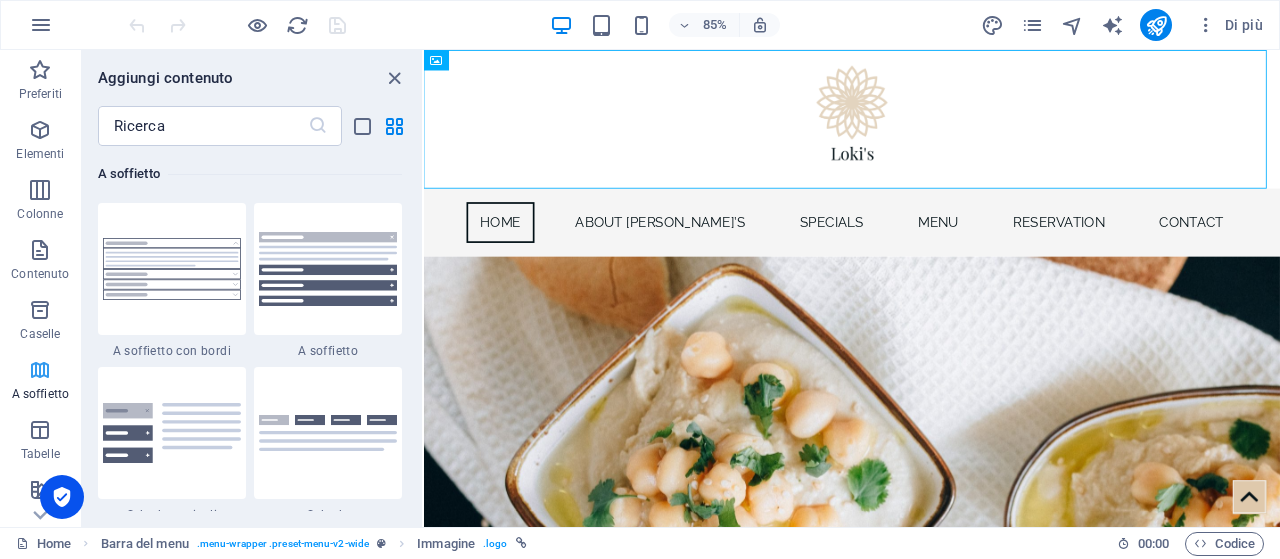scroll, scrollTop: 6221, scrollLeft: 0, axis: vertical 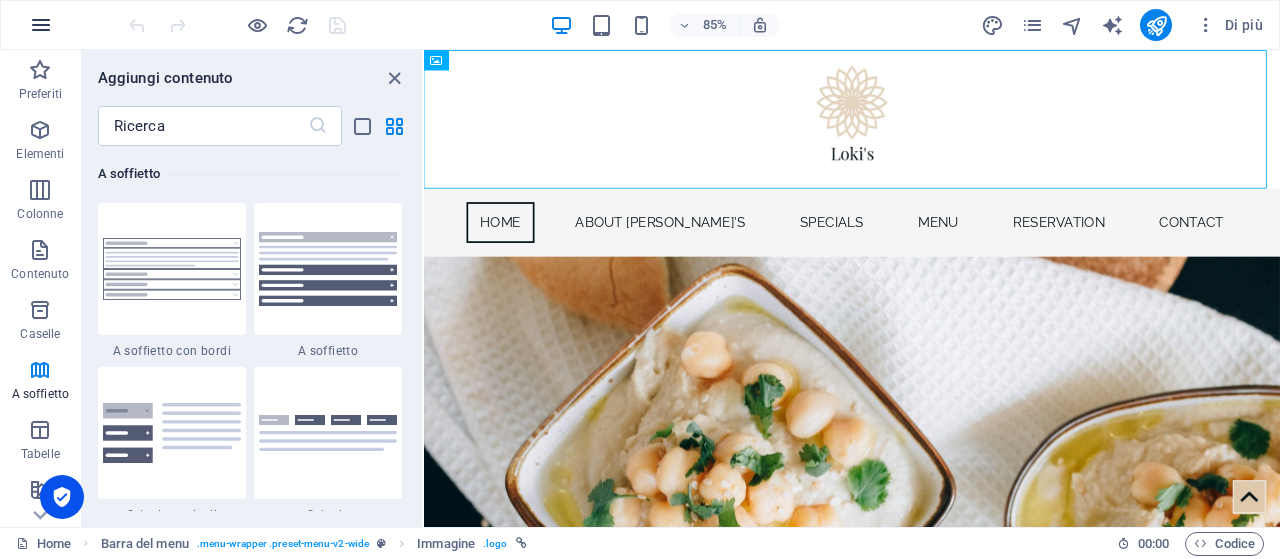 click at bounding box center (41, 25) 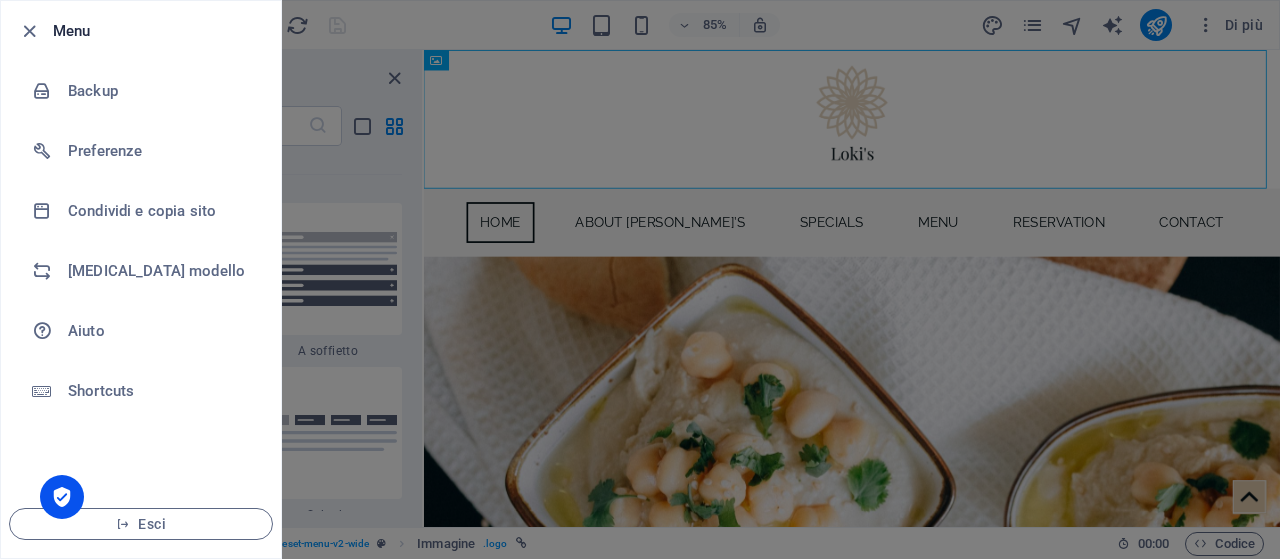 click at bounding box center (640, 279) 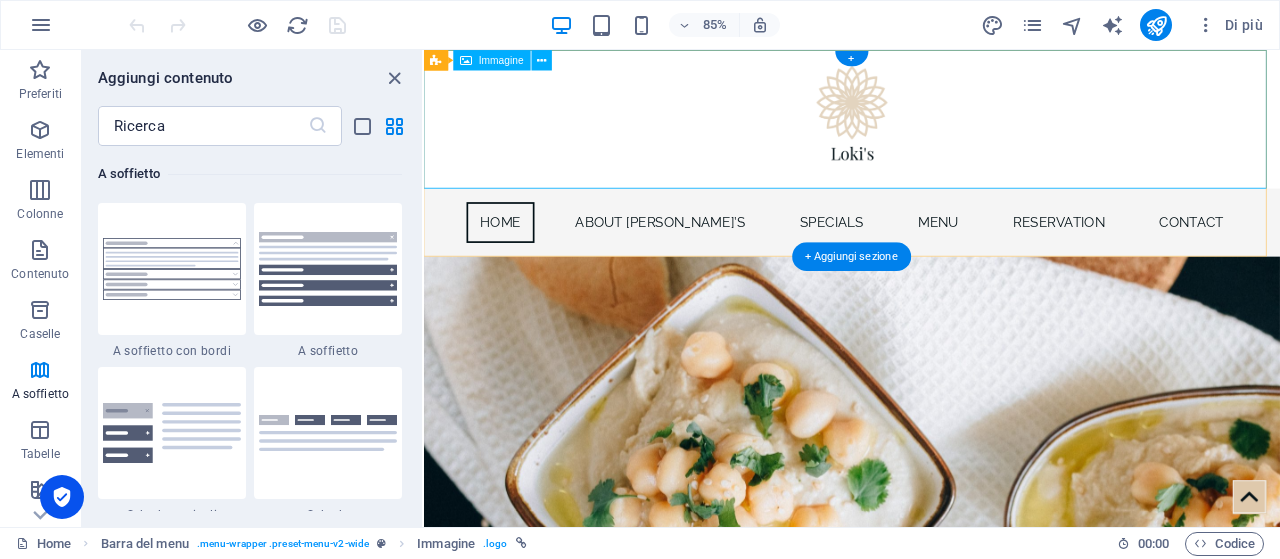 click at bounding box center (927, 131) 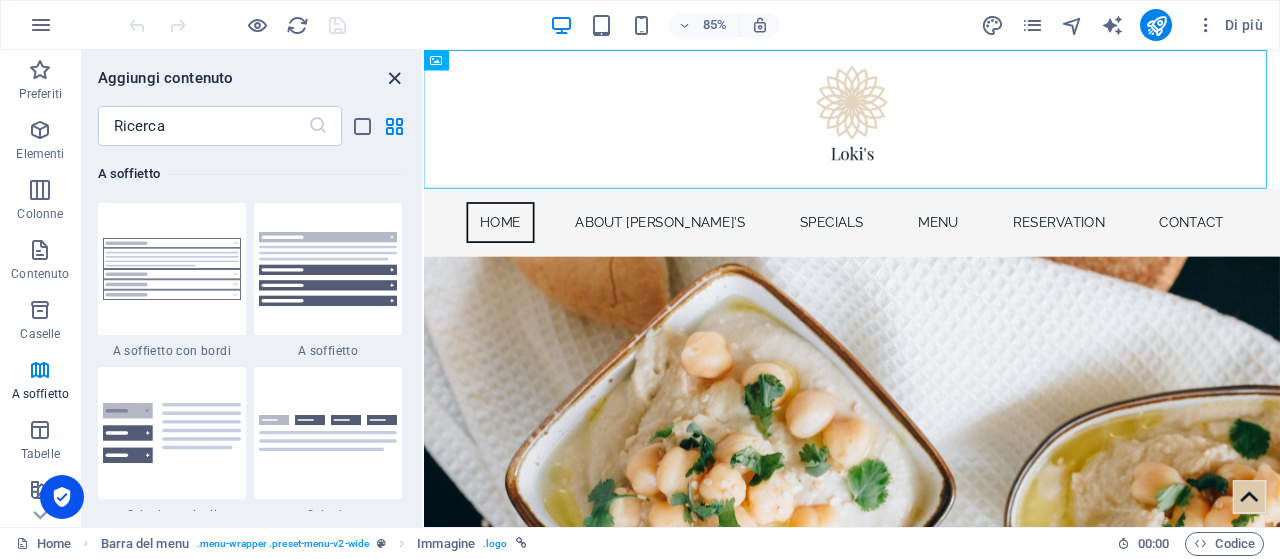 click at bounding box center (394, 78) 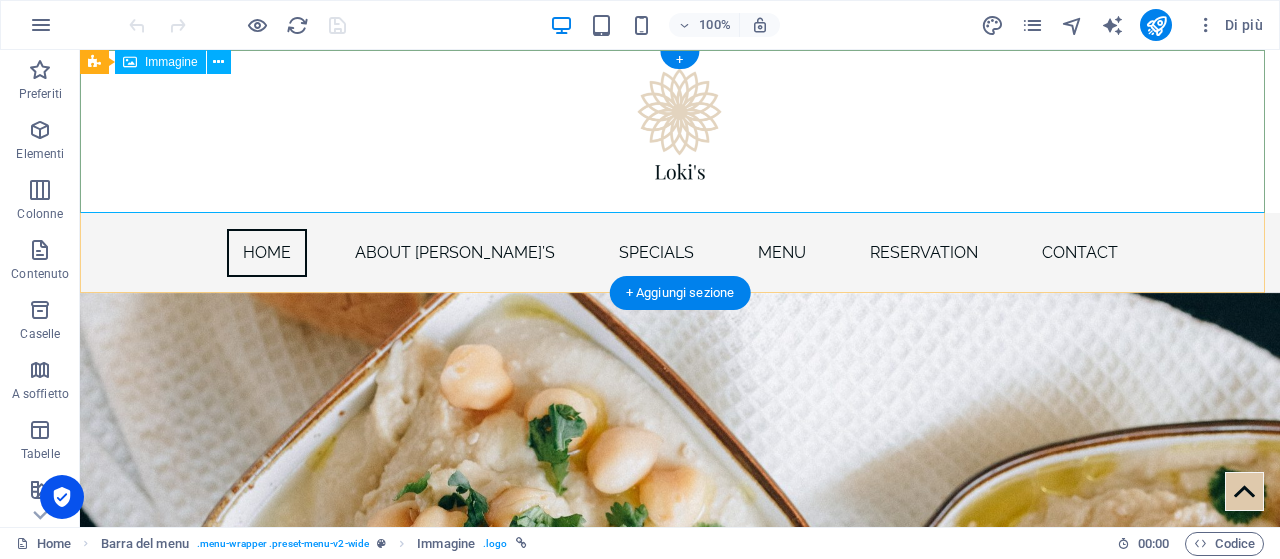 click at bounding box center [680, 131] 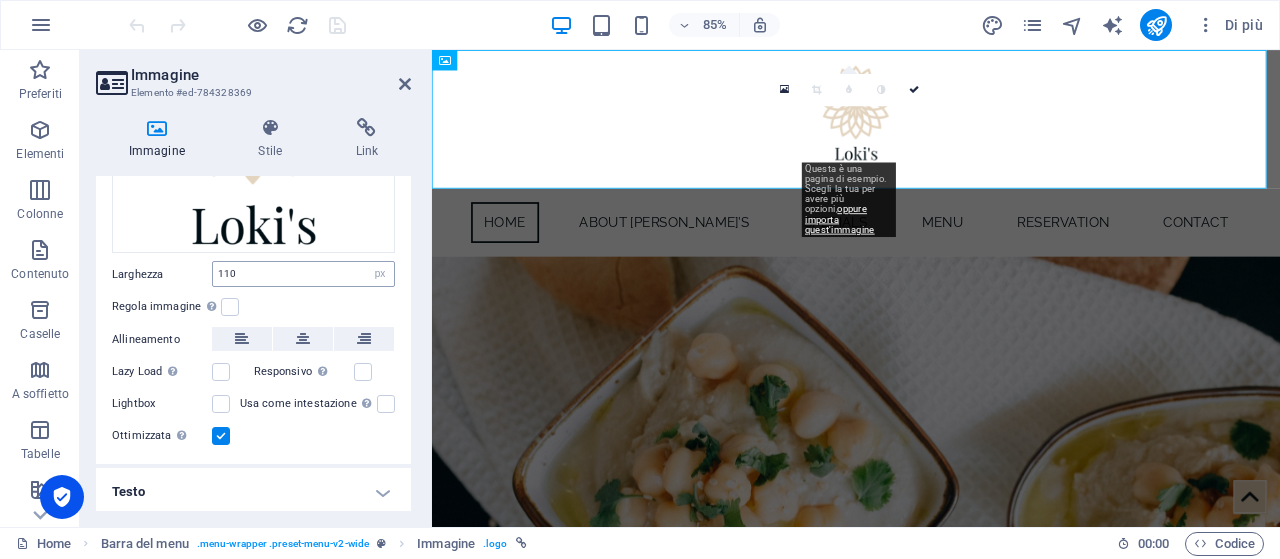 scroll, scrollTop: 0, scrollLeft: 0, axis: both 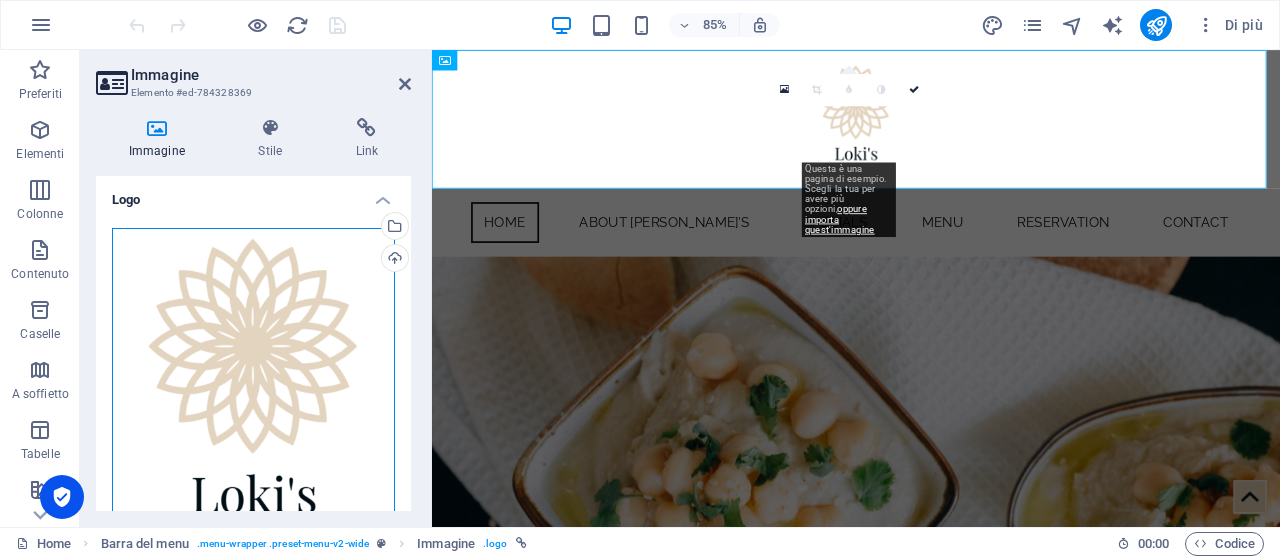 click on "Trascina qui i file, fai clic per sceglierli o selezionali da File o dalle nostre foto e video stock gratuiti" at bounding box center [253, 375] 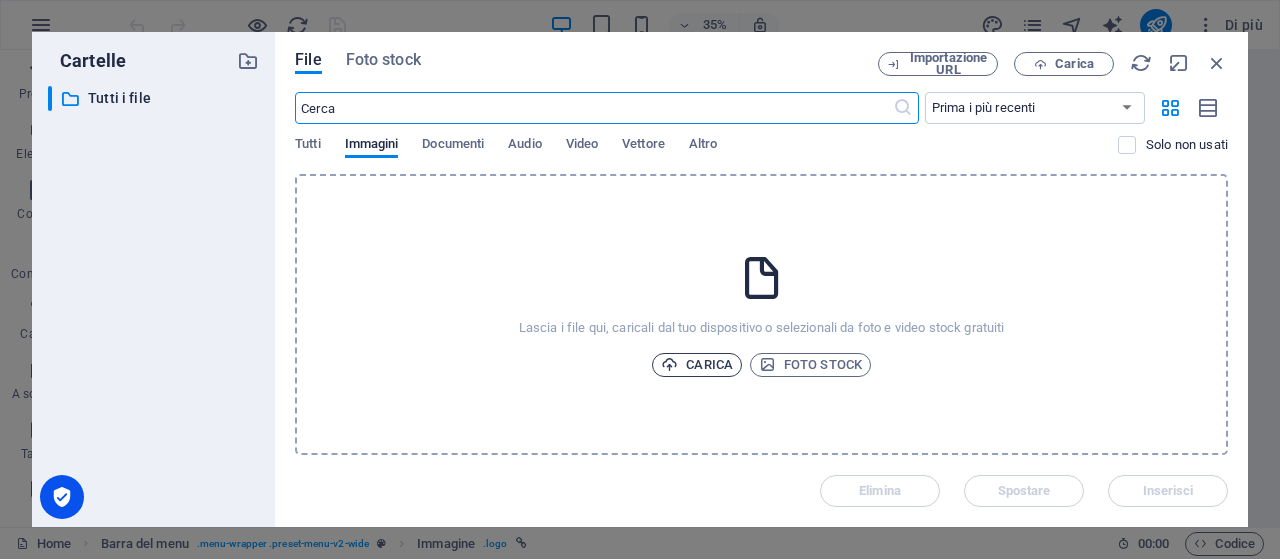 click on "Carica" at bounding box center (697, 365) 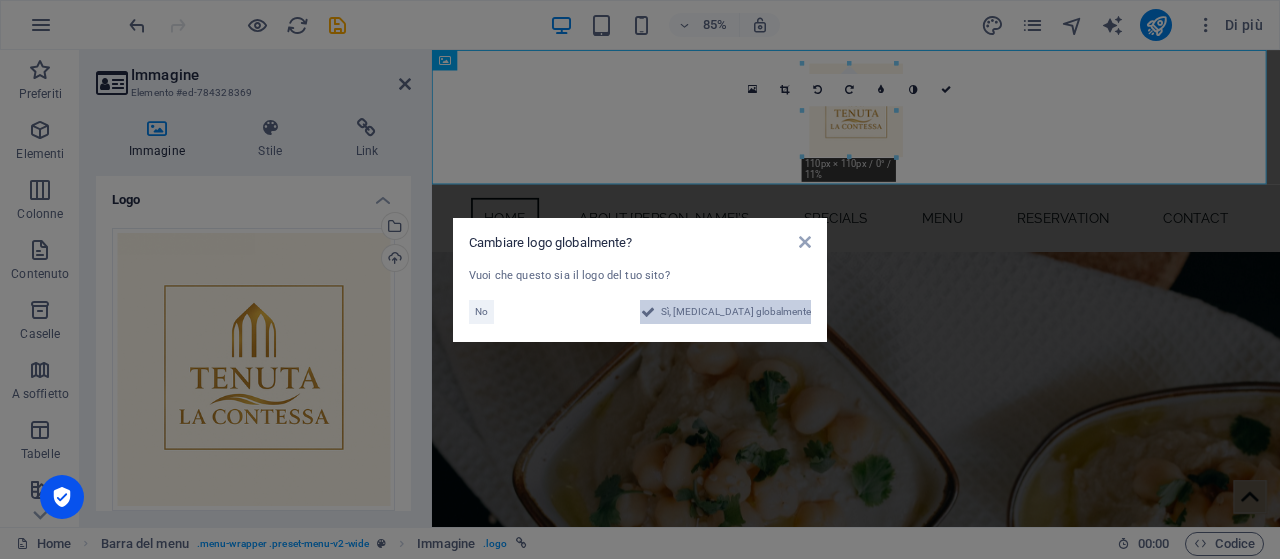 click on "Sì, [MEDICAL_DATA] globalmente" at bounding box center (736, 312) 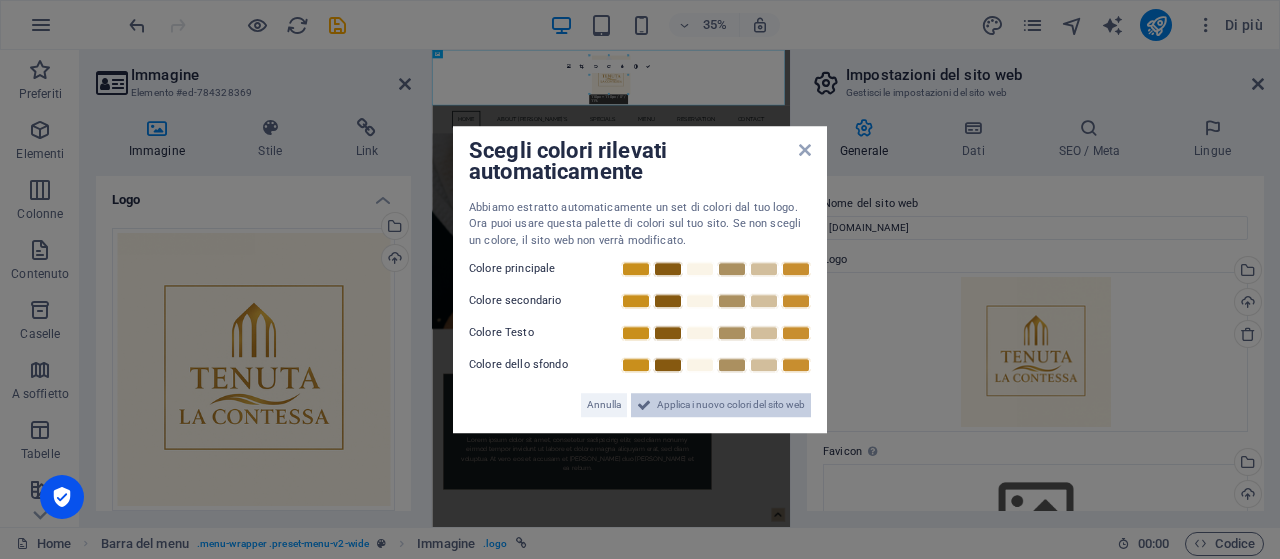 click on "Applica i nuovo colori del sito web" at bounding box center [731, 405] 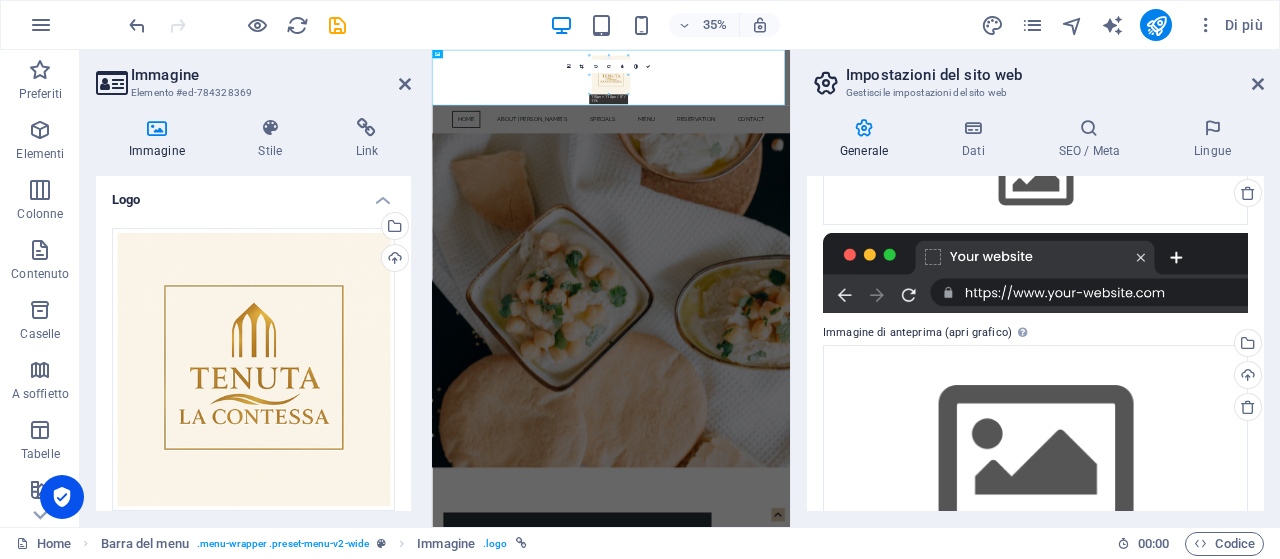 scroll, scrollTop: 166, scrollLeft: 0, axis: vertical 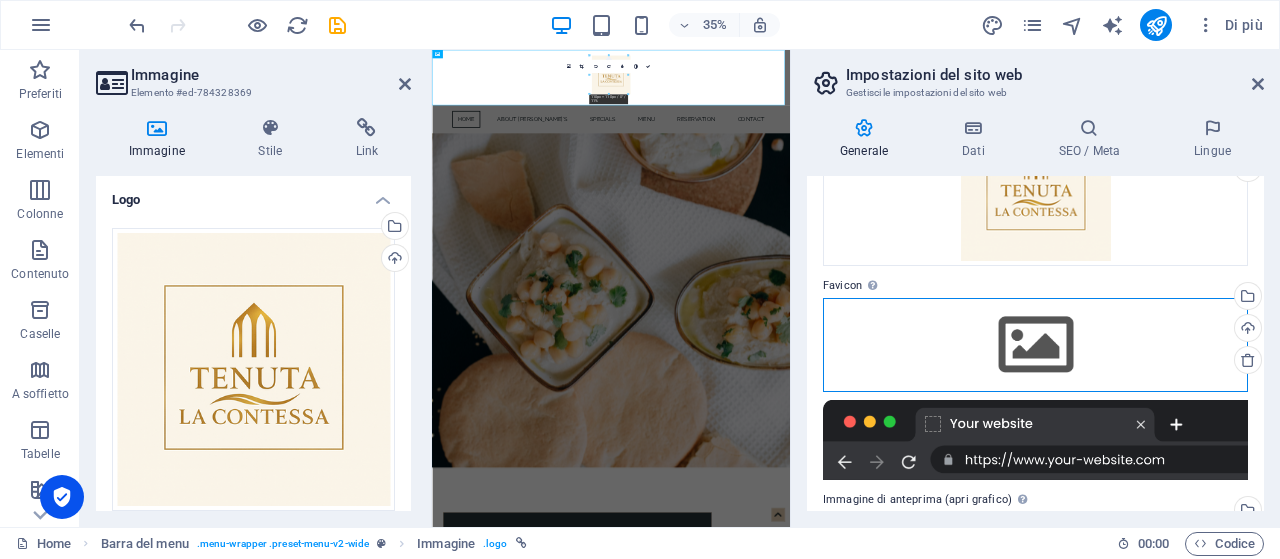 click on "Trascina qui i file, fai clic per sceglierli o selezionali da File o dalle nostre foto e video stock gratuiti" at bounding box center [1035, 345] 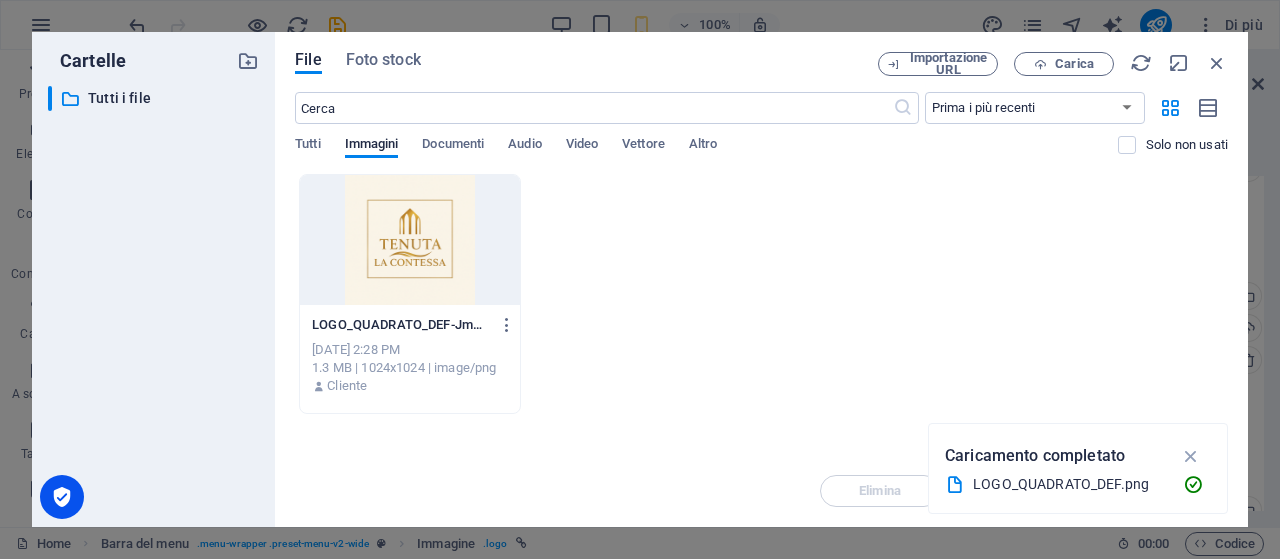 click at bounding box center (410, 240) 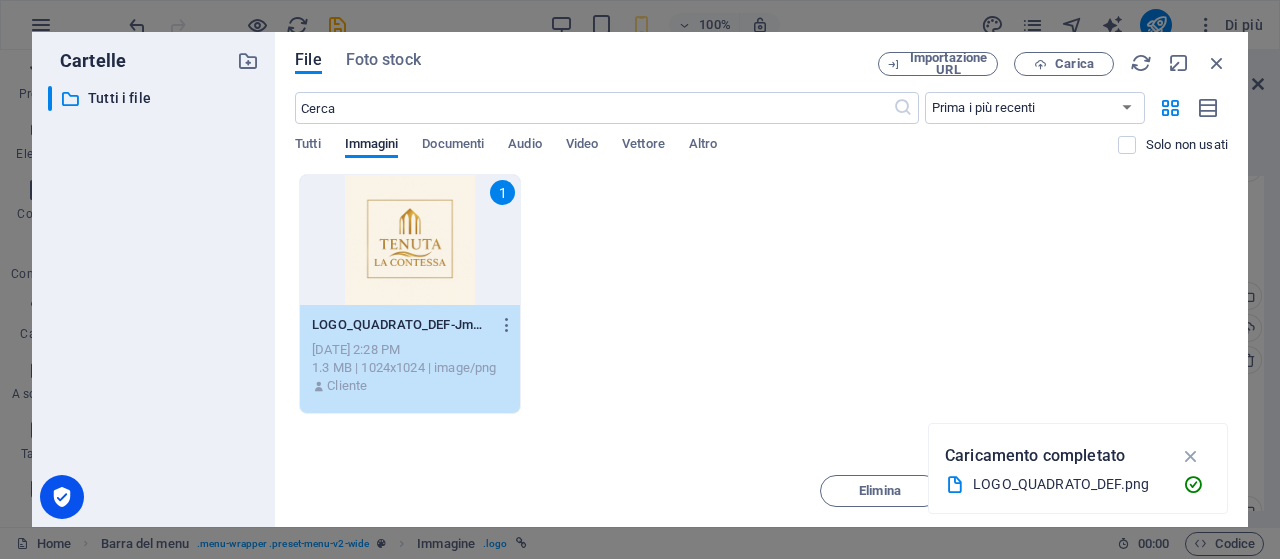 click at bounding box center (1191, 456) 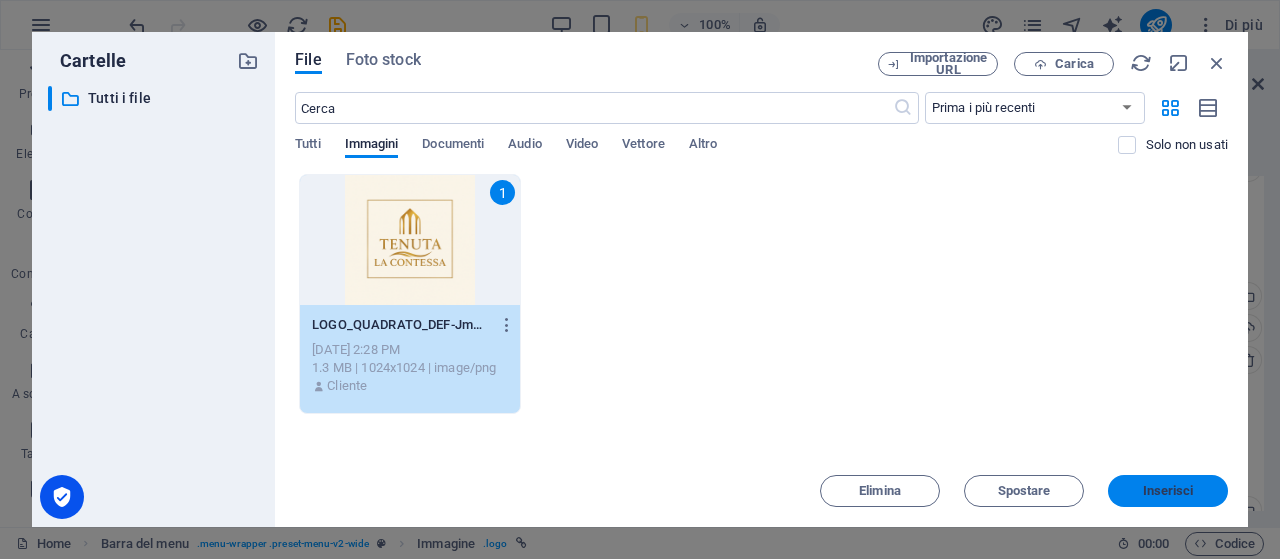 click on "Inserisci" at bounding box center [1168, 491] 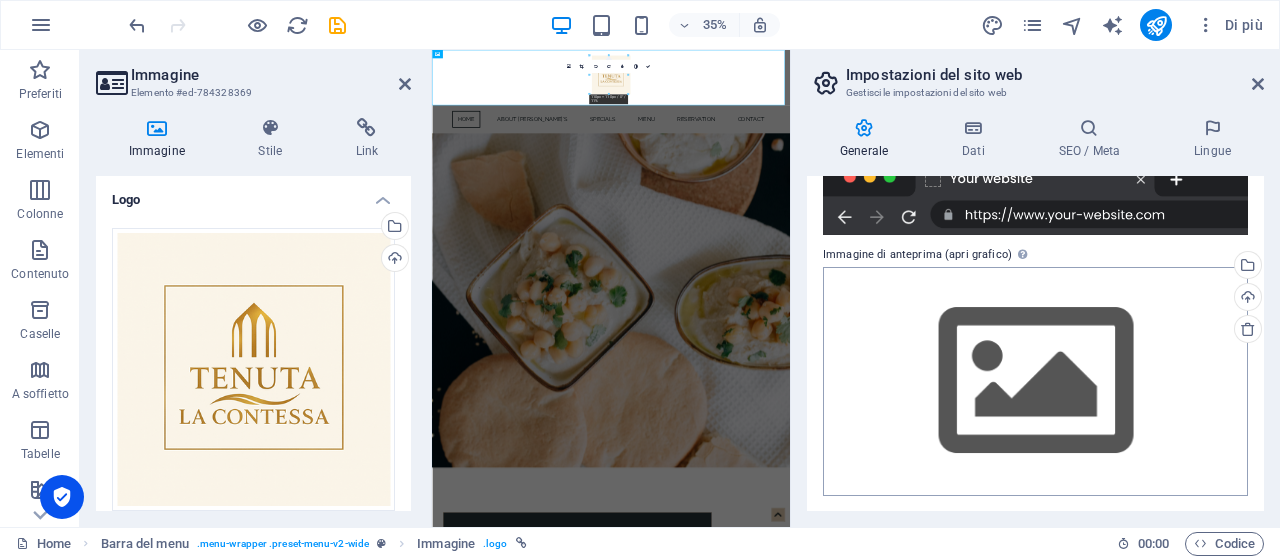 scroll, scrollTop: 144, scrollLeft: 0, axis: vertical 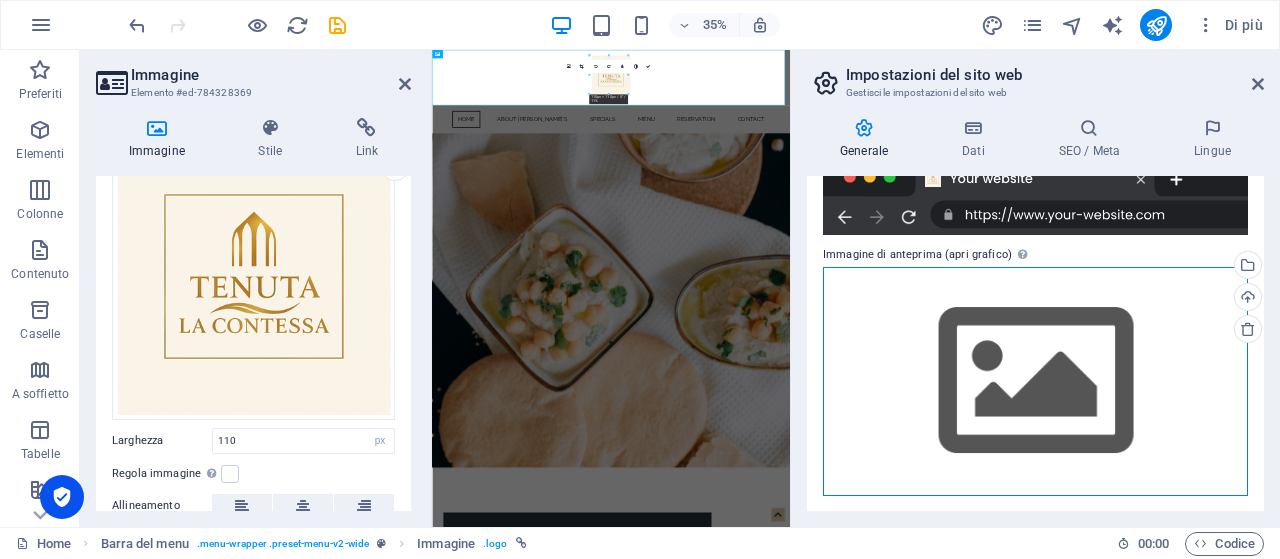 click on "Trascina qui i file, fai clic per sceglierli o selezionali da File o dalle nostre foto e video stock gratuiti" at bounding box center [1035, 381] 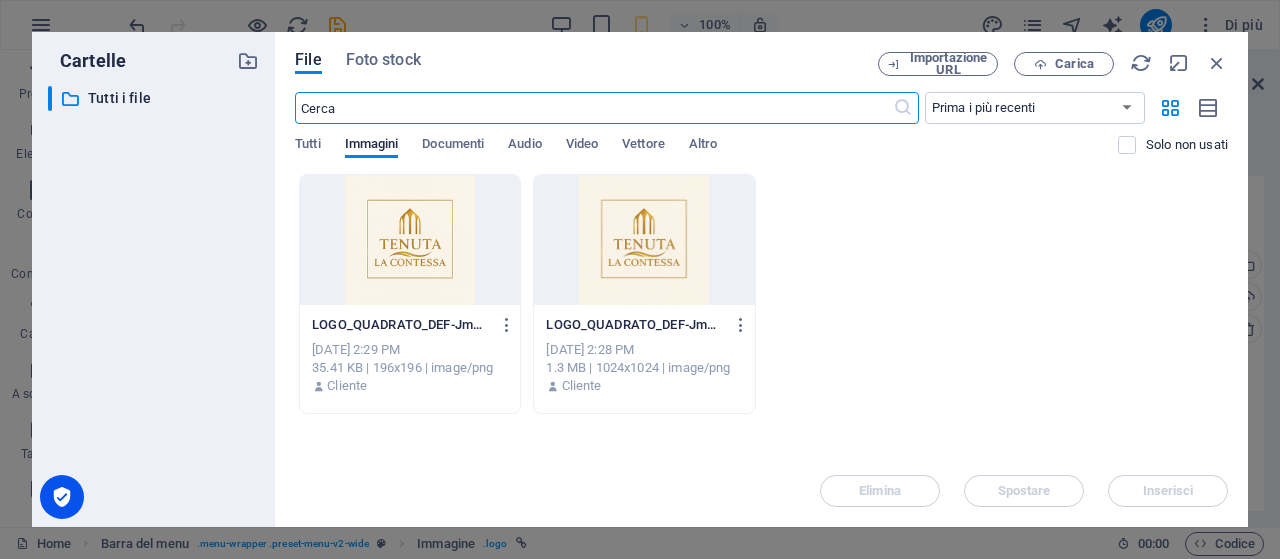 click at bounding box center [410, 240] 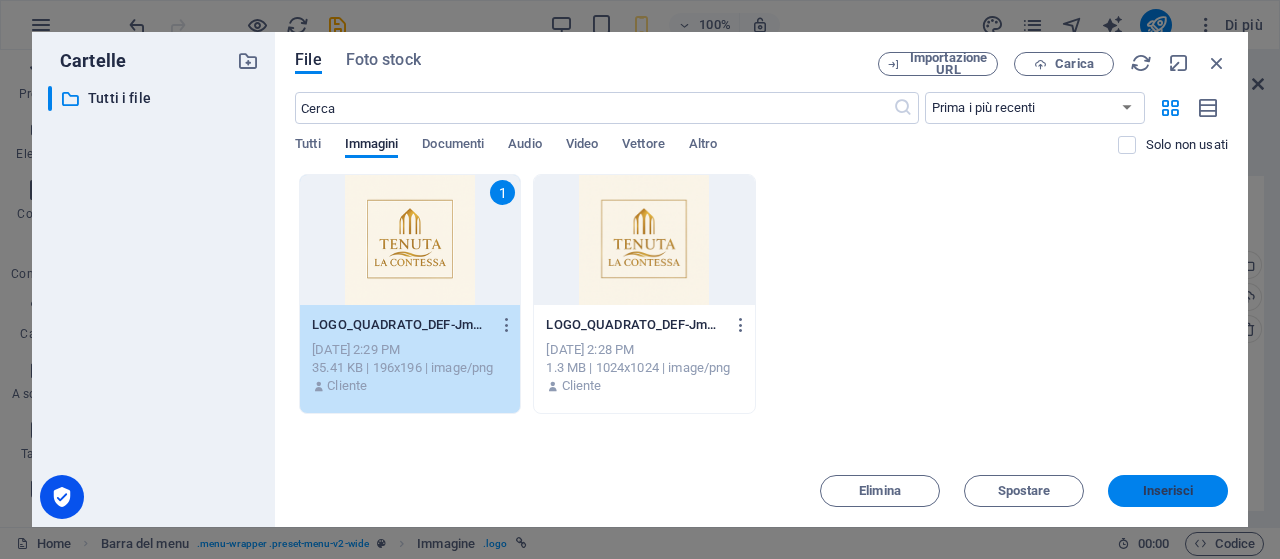 click on "Inserisci" at bounding box center (1168, 491) 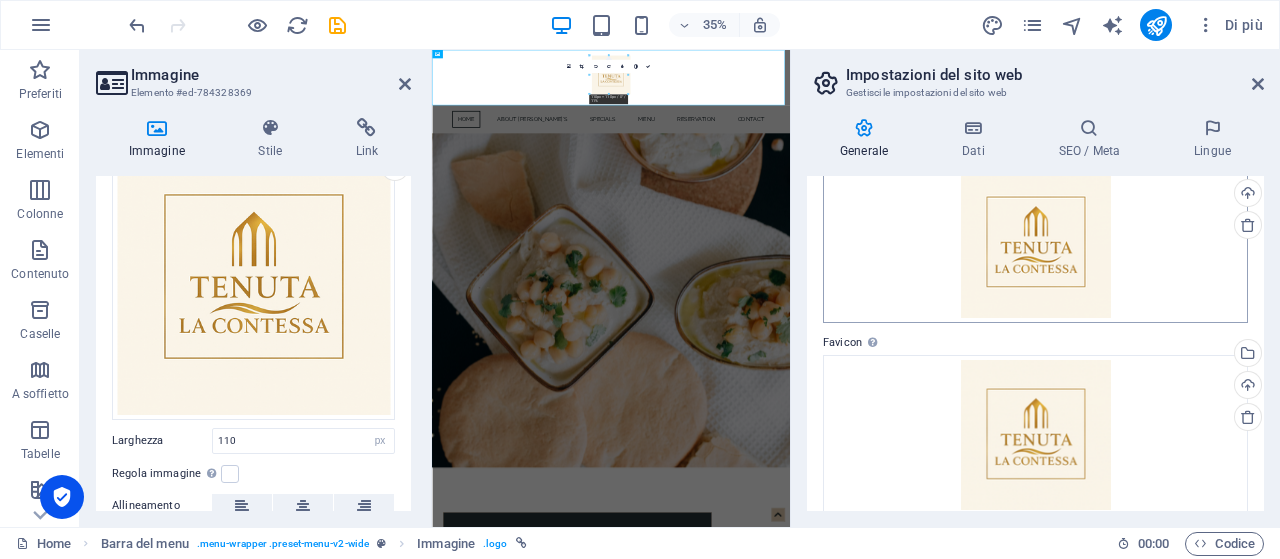 scroll, scrollTop: 0, scrollLeft: 0, axis: both 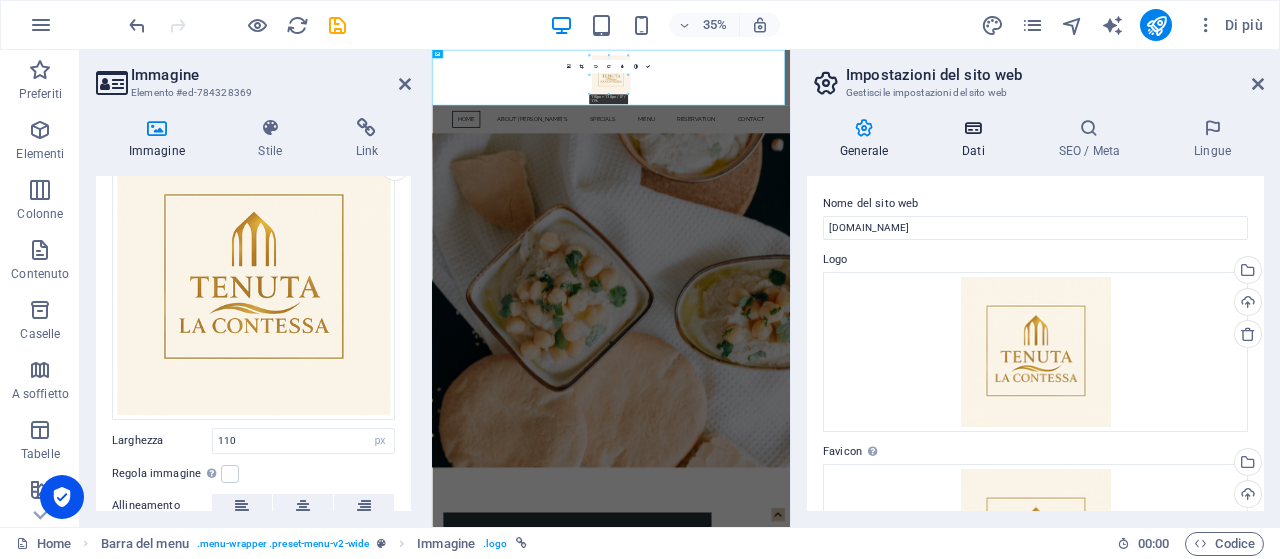 click at bounding box center (973, 128) 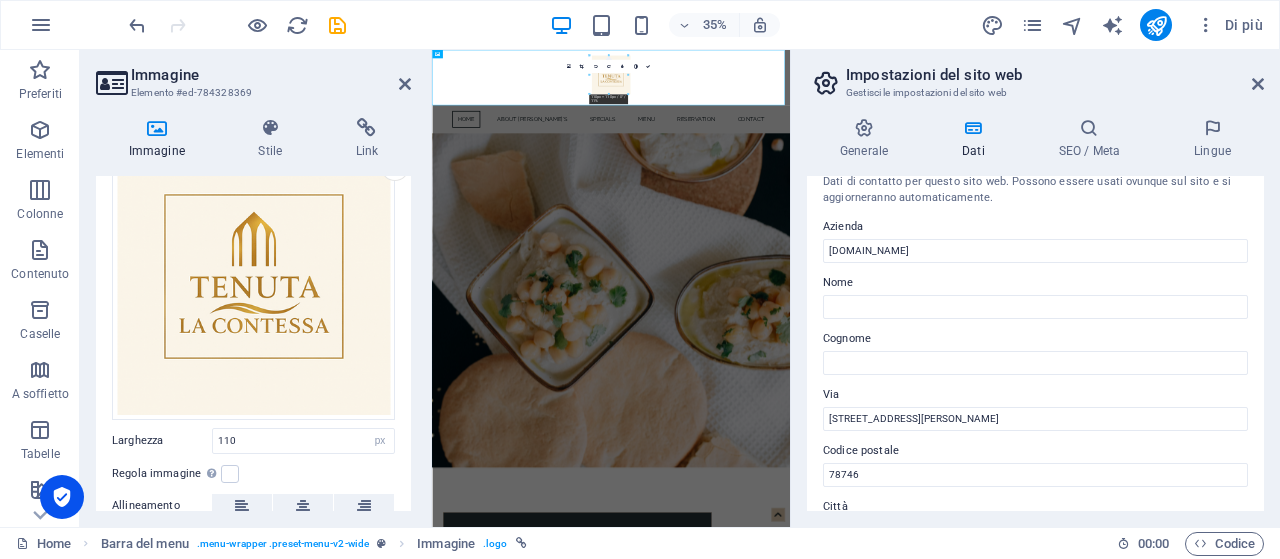 scroll, scrollTop: 0, scrollLeft: 0, axis: both 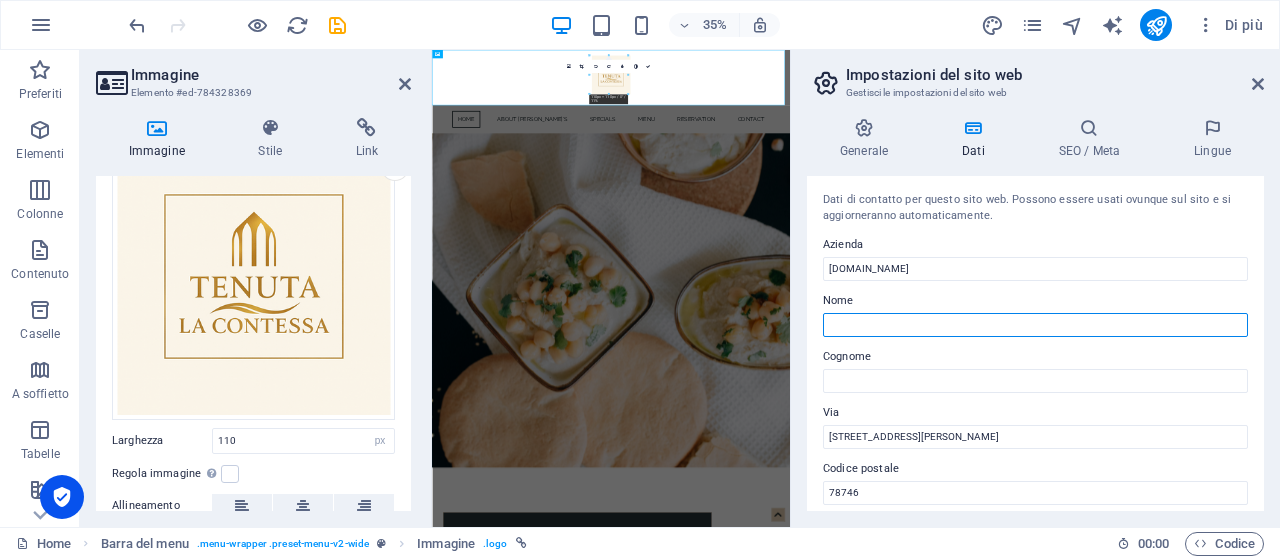 click on "Nome" at bounding box center (1035, 325) 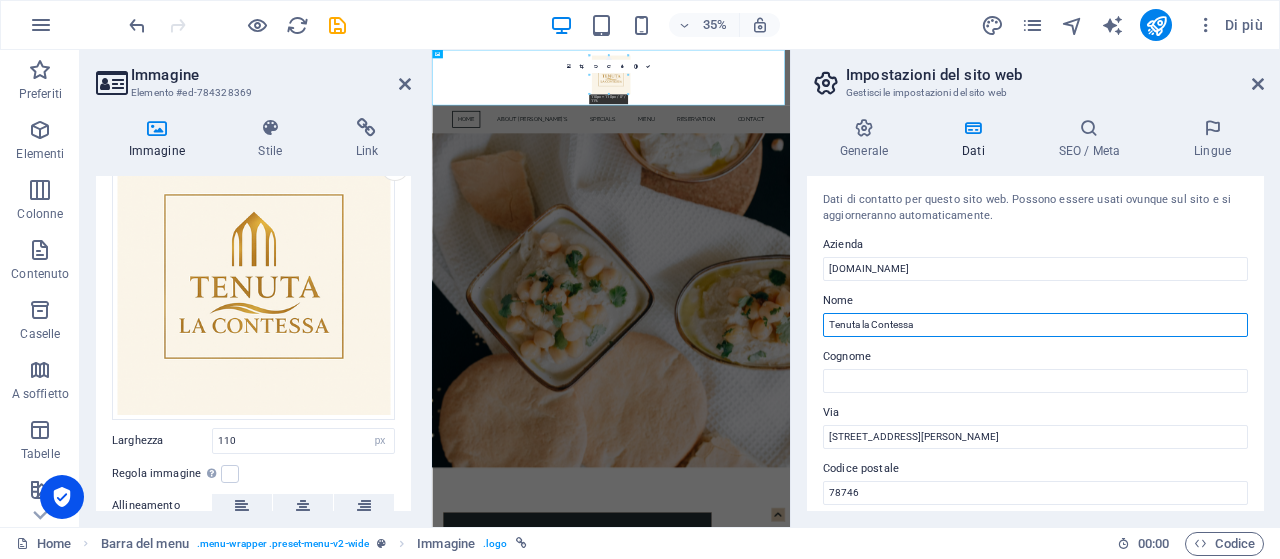 type on "Tenuta la Contessa" 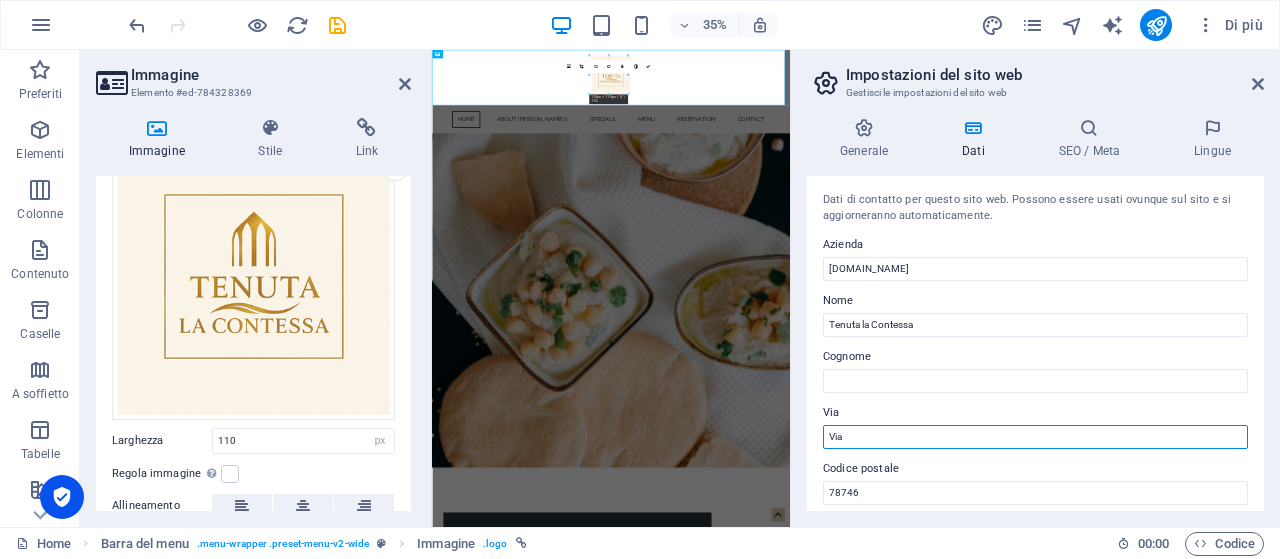 click on "Via" at bounding box center [1035, 437] 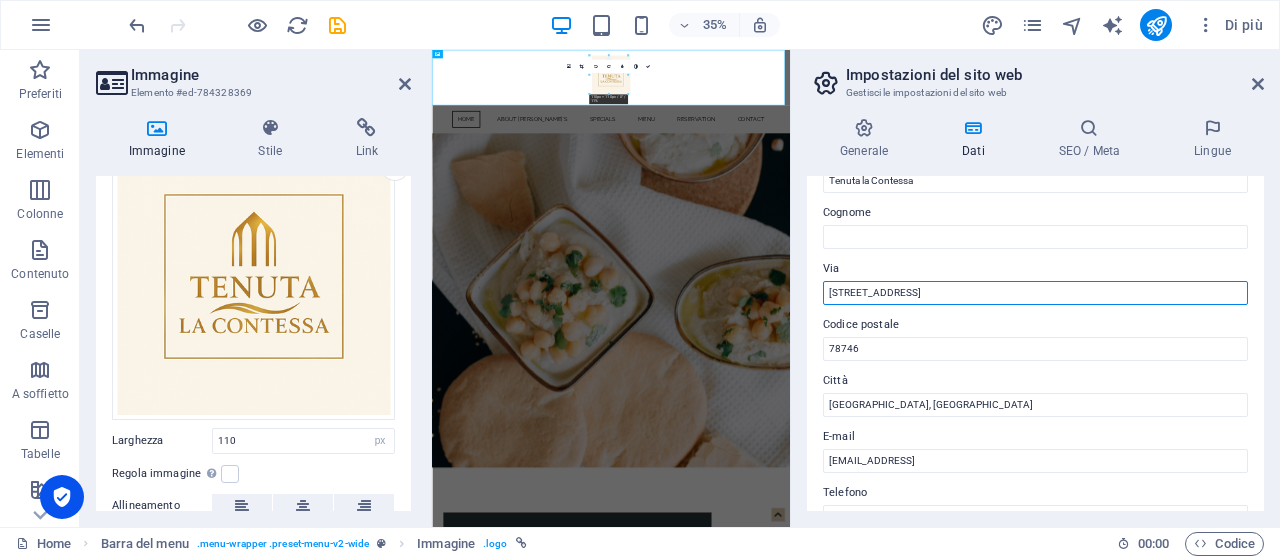 scroll, scrollTop: 166, scrollLeft: 0, axis: vertical 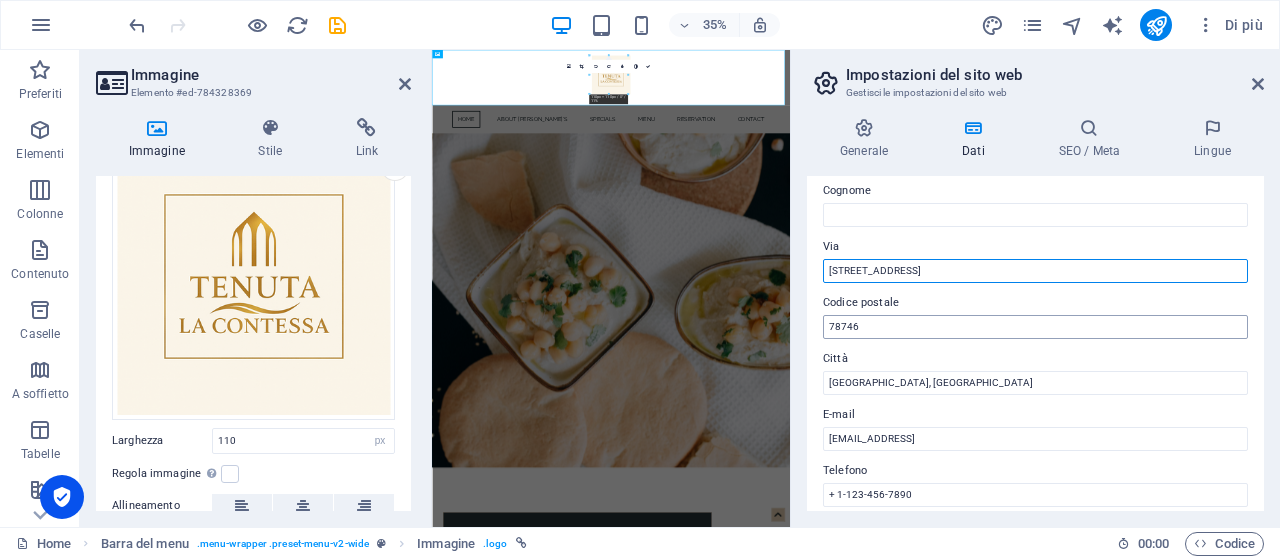 type on "[STREET_ADDRESS]" 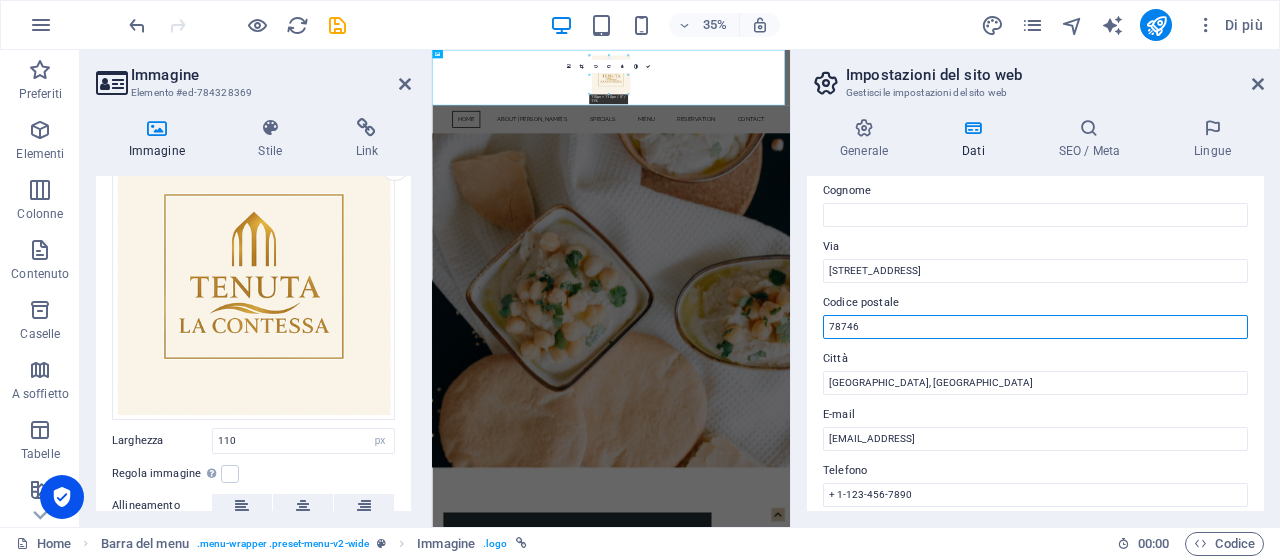 drag, startPoint x: 882, startPoint y: 327, endPoint x: 816, endPoint y: 324, distance: 66.068146 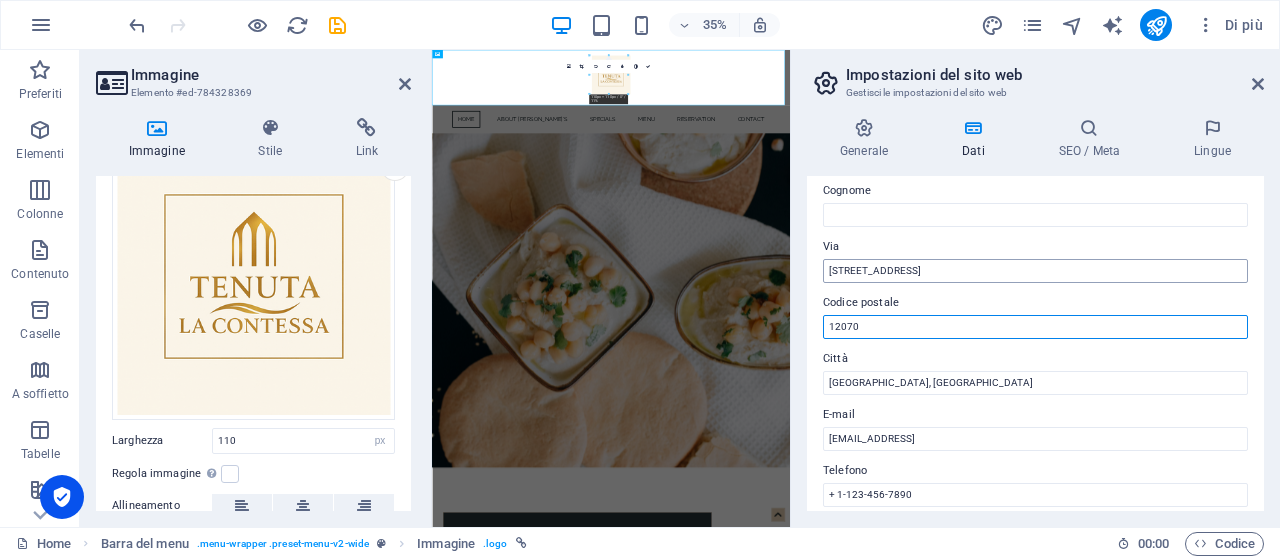 type on "12070" 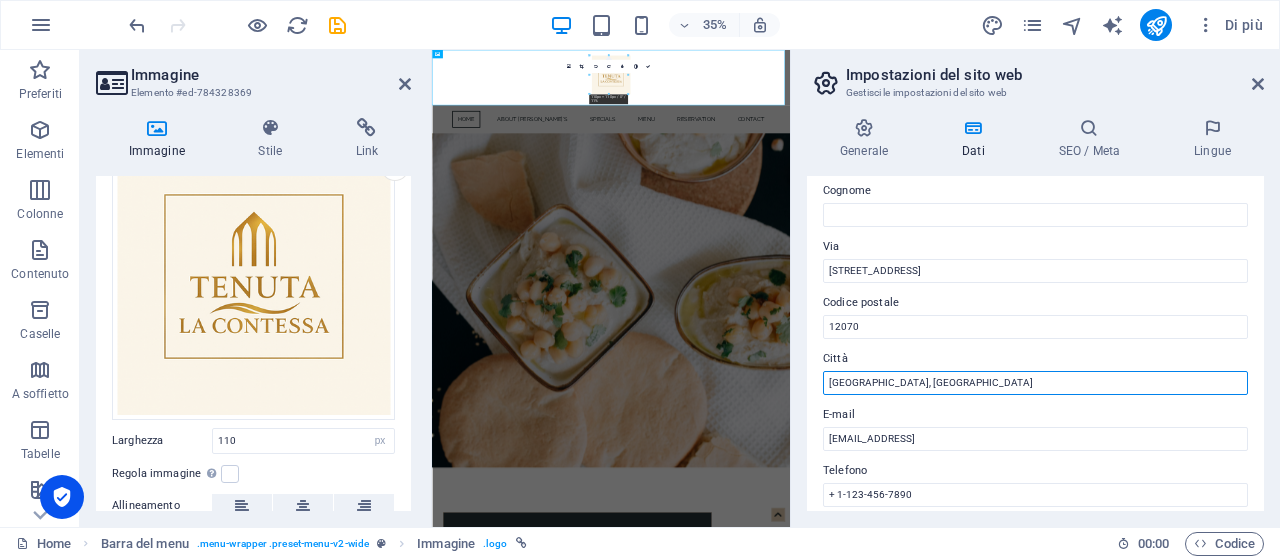 drag, startPoint x: 860, startPoint y: 379, endPoint x: 819, endPoint y: 375, distance: 41.19466 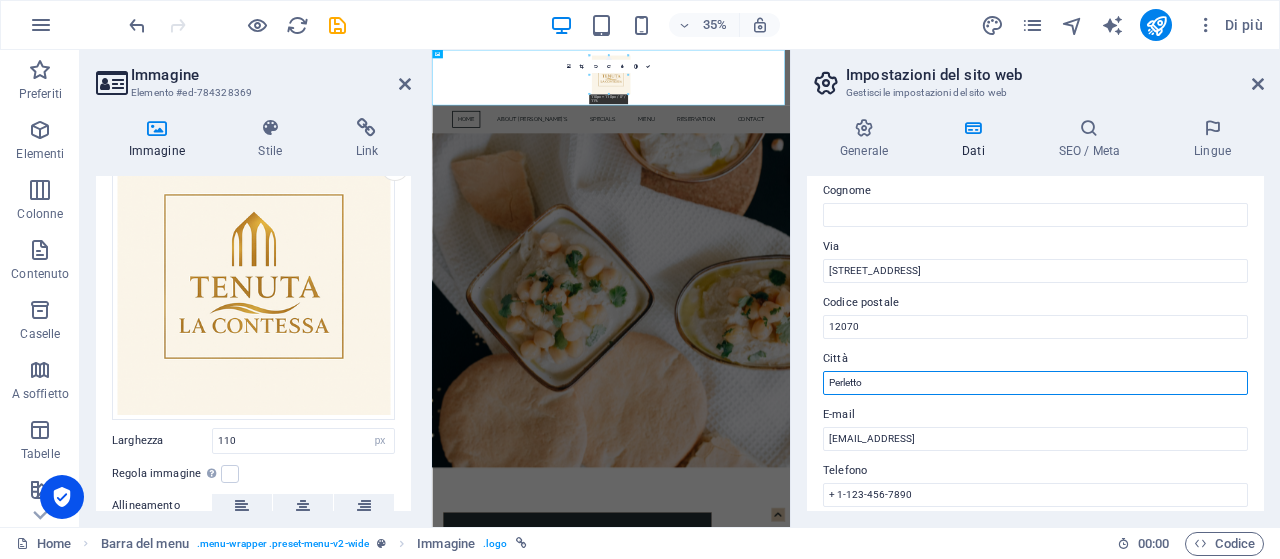type on "Perletto" 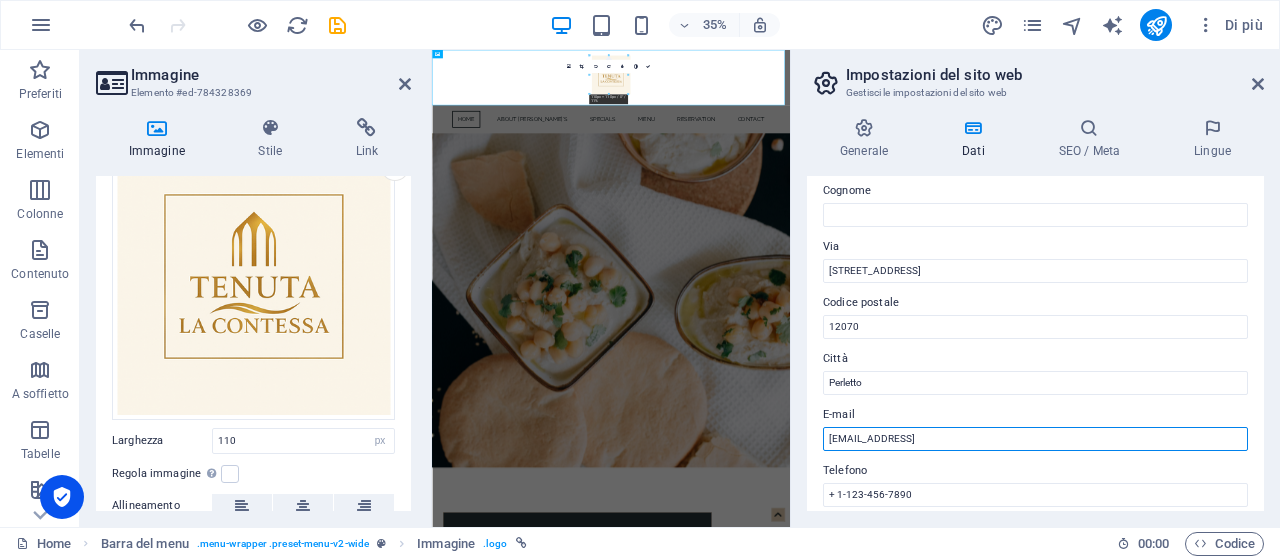 drag, startPoint x: 894, startPoint y: 430, endPoint x: 913, endPoint y: 430, distance: 19 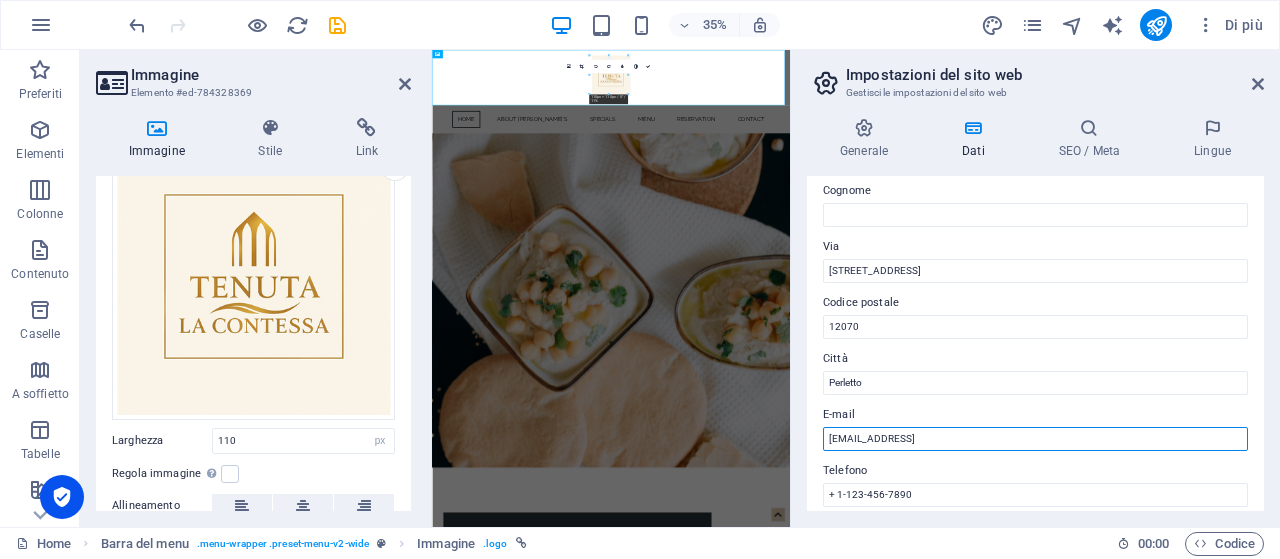 click on "Generale  Dati  SEO / Meta  Lingue Nome del sito web [DOMAIN_NAME] Logo Trascina qui i file, fai clic per sceglierli o selezionali da File o dalle nostre foto e video stock gratuiti Seleziona i file dal file manager, dalle foto stock, o caricali Carica Favicon Imposta il favicon del tuo sito web. Un favicon è una piccola icona che viene mostrata nella scheda del browser accanto al titolo del tuo sito web. Aiuta i visitatori a identificare il tuo sito web. Trascina qui i file, fai clic per sceglierli o selezionali da File o dalle nostre foto e video stock gratuiti Seleziona i file dal file manager, dalle foto stock, o caricali Carica Immagine di anteprima (apri grafico) Quando il sito web verrà condiviso sui social network, verrà mostrata questa immagine Trascina qui i file, fai clic per sceglierli o selezionali da File o dalle nostre foto e video stock gratuiti Seleziona i file dal file manager, dalle foto stock, o caricali Carica Azienda [DOMAIN_NAME] Nome Tenuta la Contessa Cognome Via Fax" at bounding box center [1035, 314] 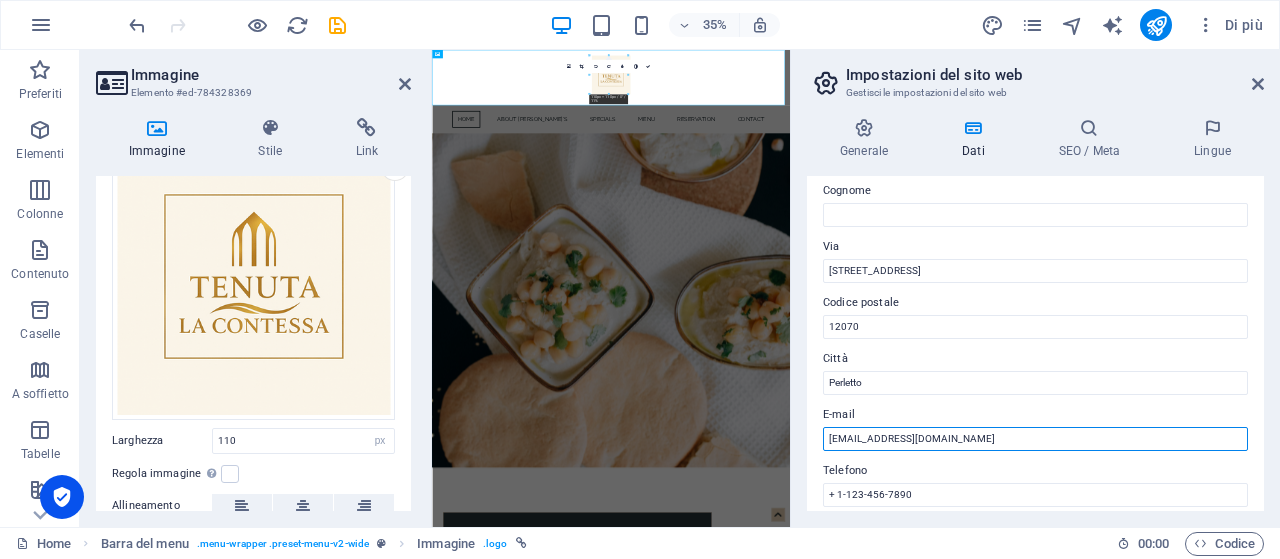 type on "[EMAIL_ADDRESS][DOMAIN_NAME]" 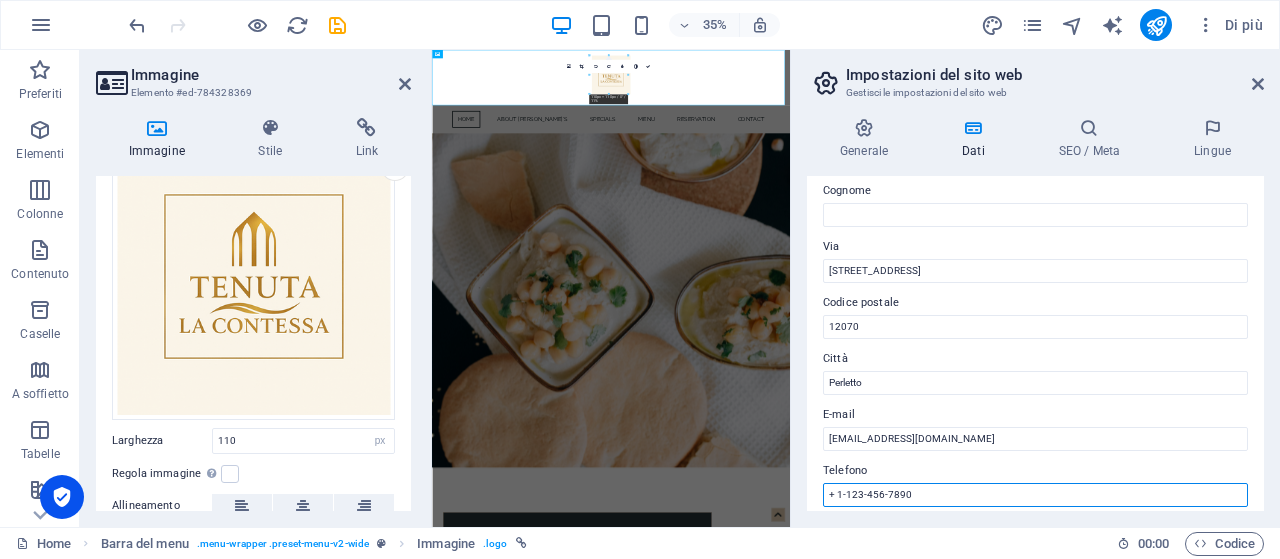 click on "+ 1-123-456-7890" at bounding box center [1035, 495] 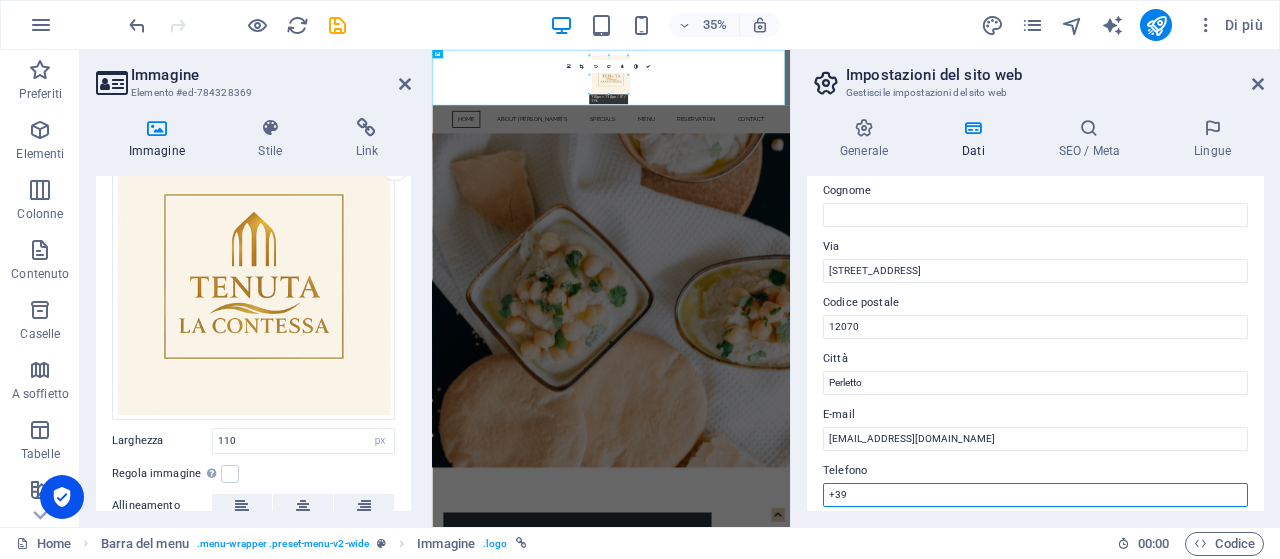 paste on "[PHONE_NUMBER]" 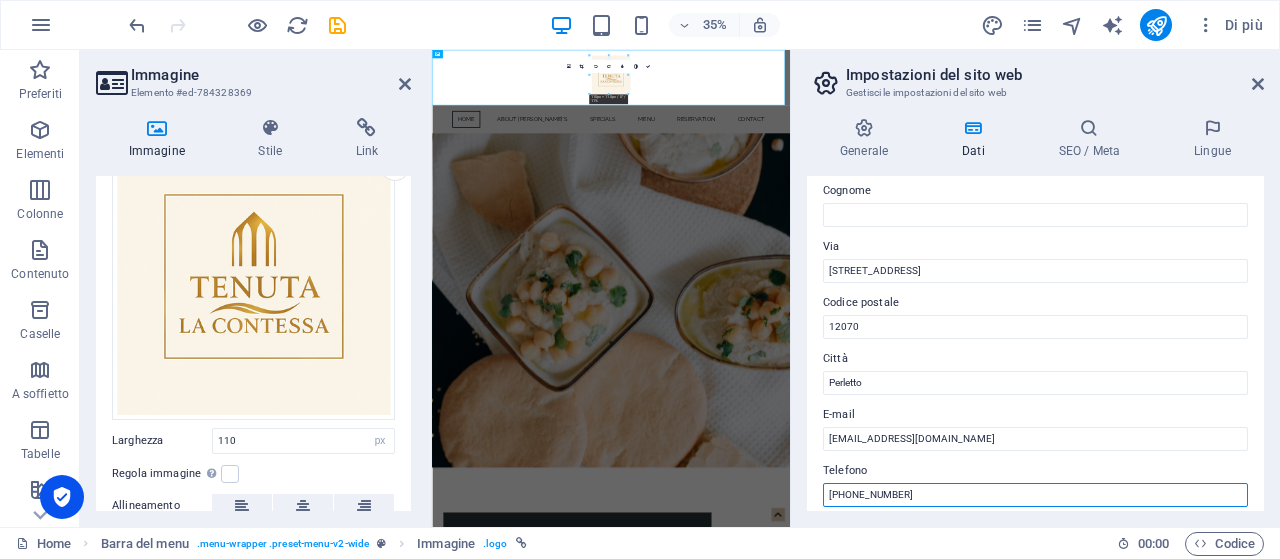 click on "[PHONE_NUMBER]" at bounding box center (1035, 495) 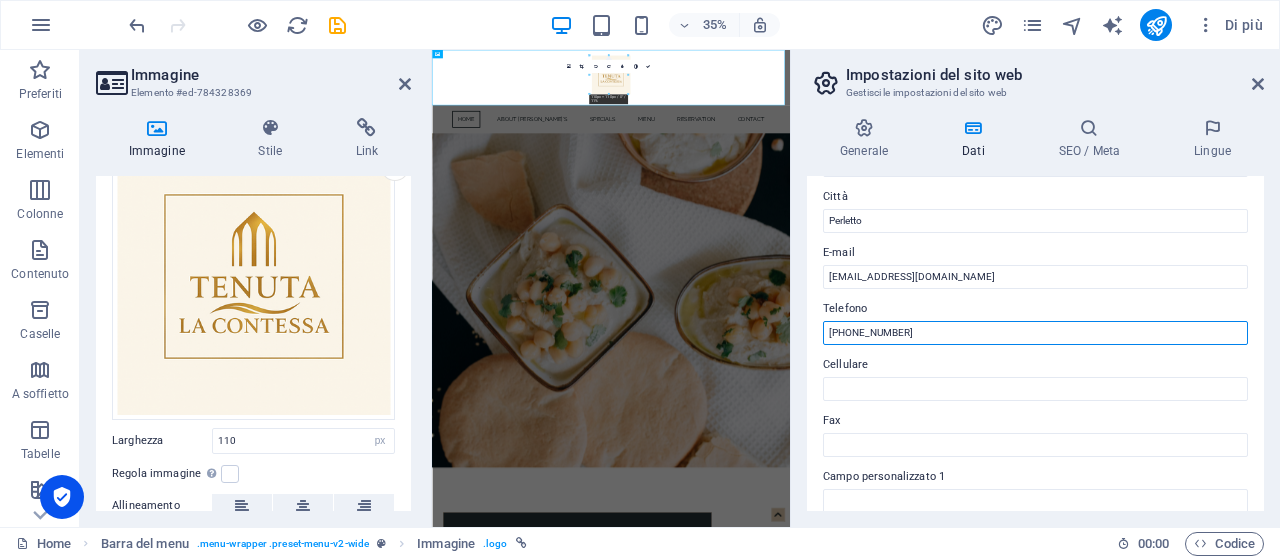 scroll, scrollTop: 333, scrollLeft: 0, axis: vertical 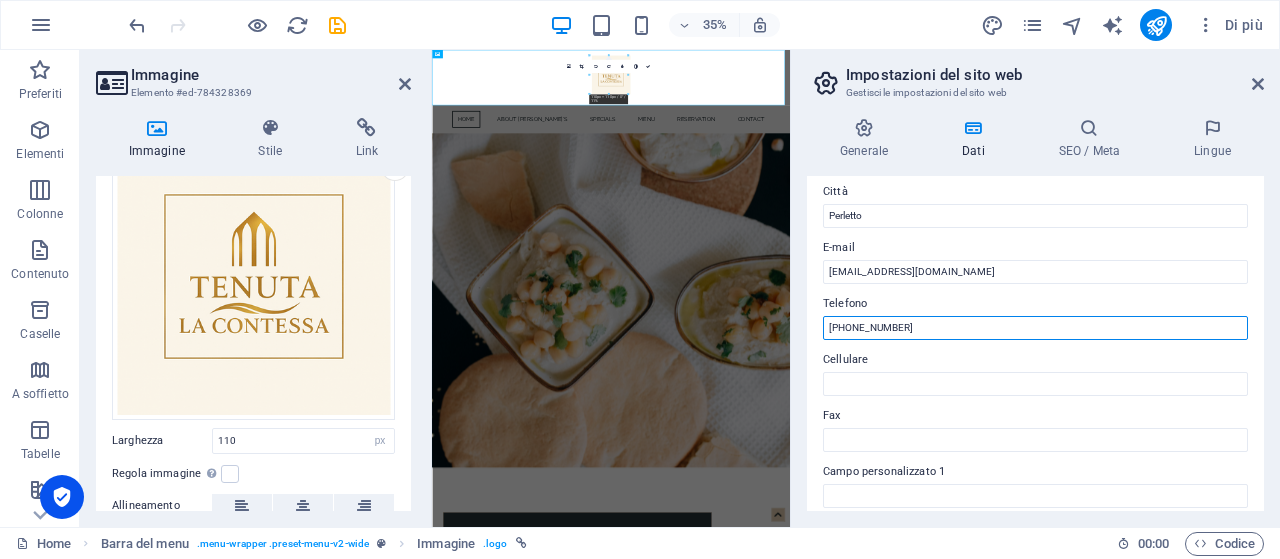 drag, startPoint x: 924, startPoint y: 331, endPoint x: 824, endPoint y: 333, distance: 100.02 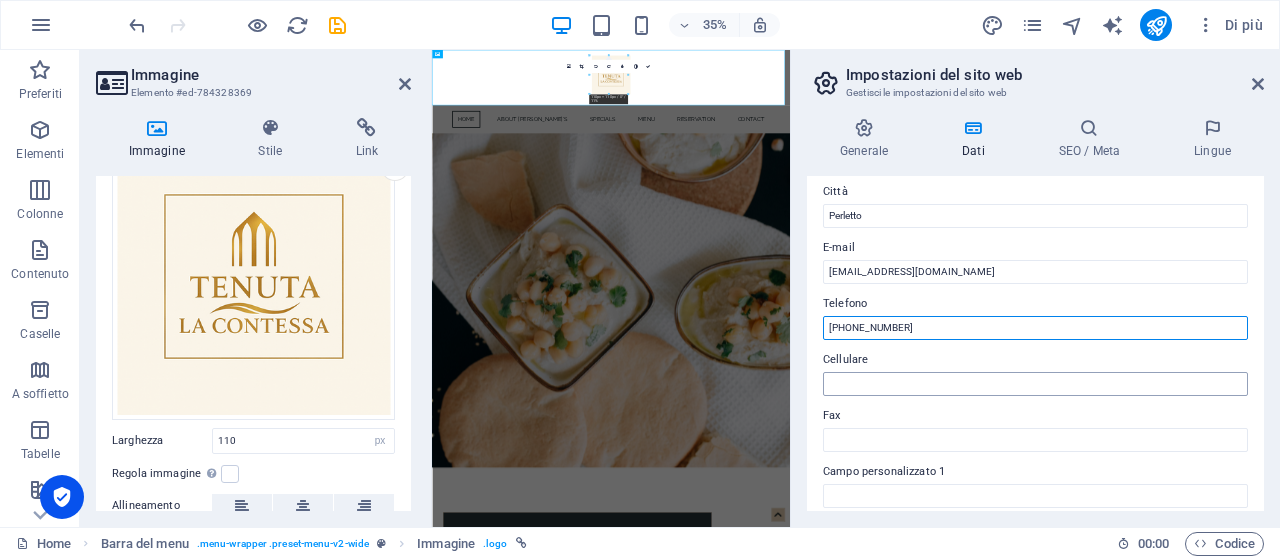 type on "[PHONE_NUMBER]" 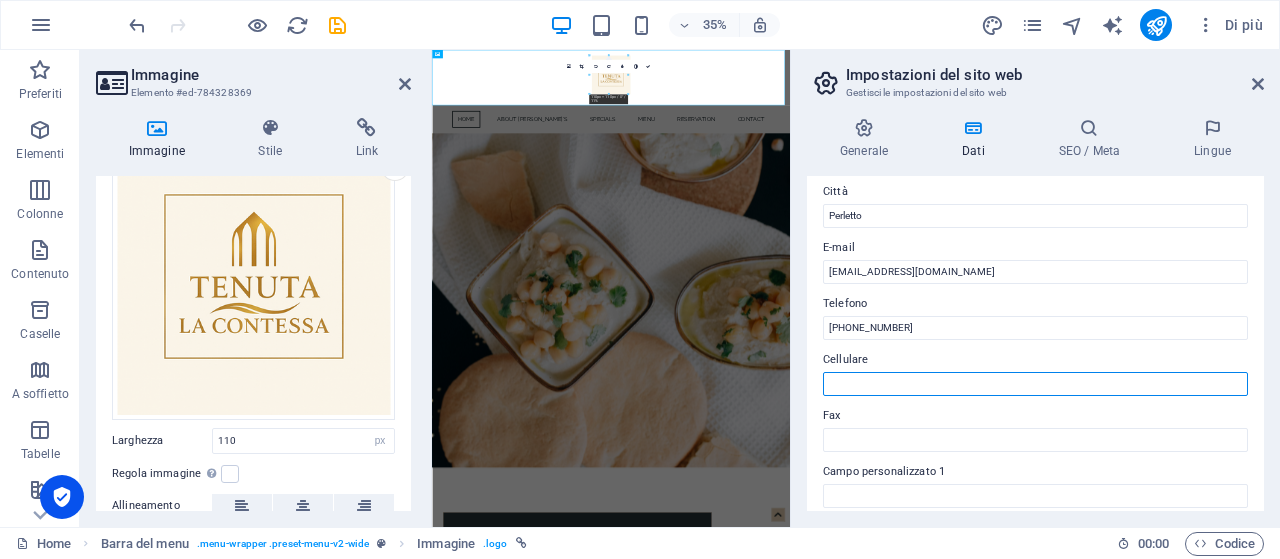 click on "Cellulare" at bounding box center (1035, 384) 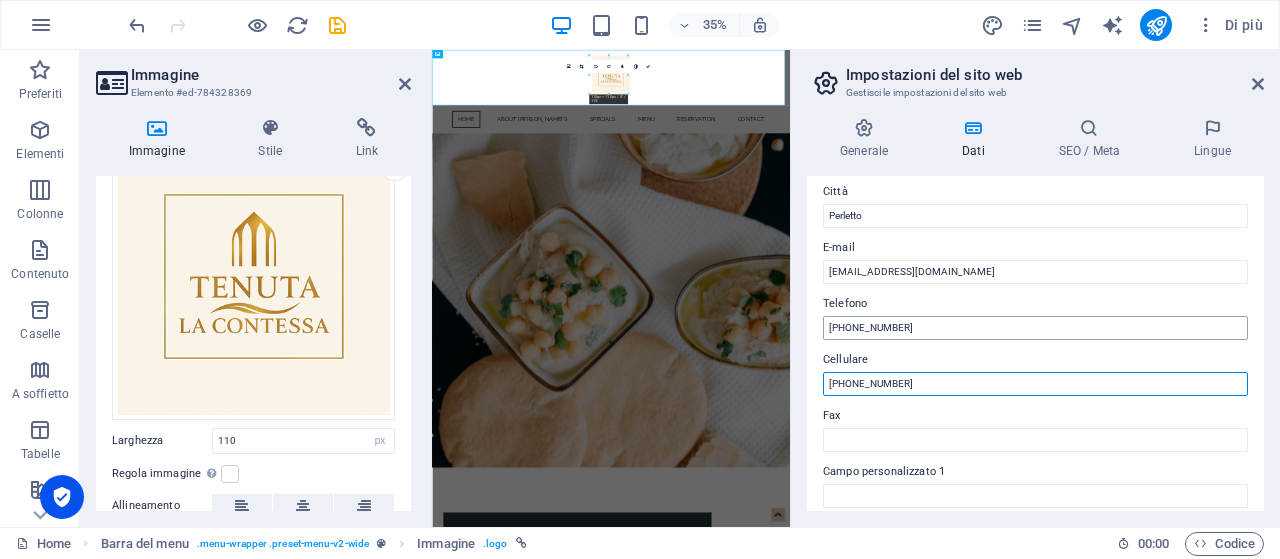 type on "[PHONE_NUMBER]" 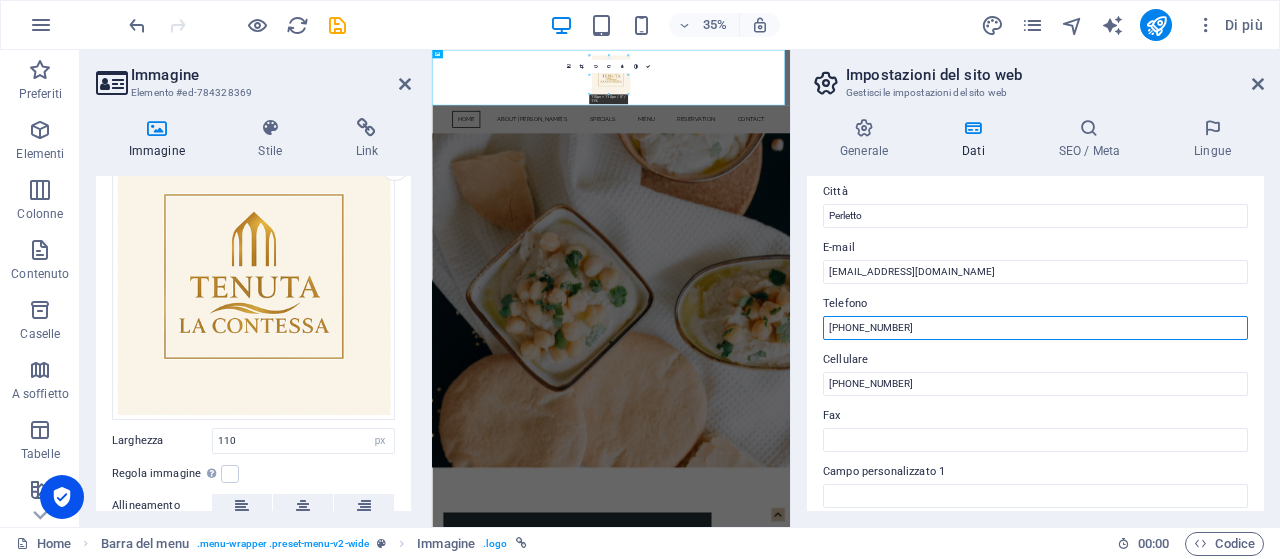 drag, startPoint x: 1340, startPoint y: 368, endPoint x: 1443, endPoint y: 887, distance: 529.1219 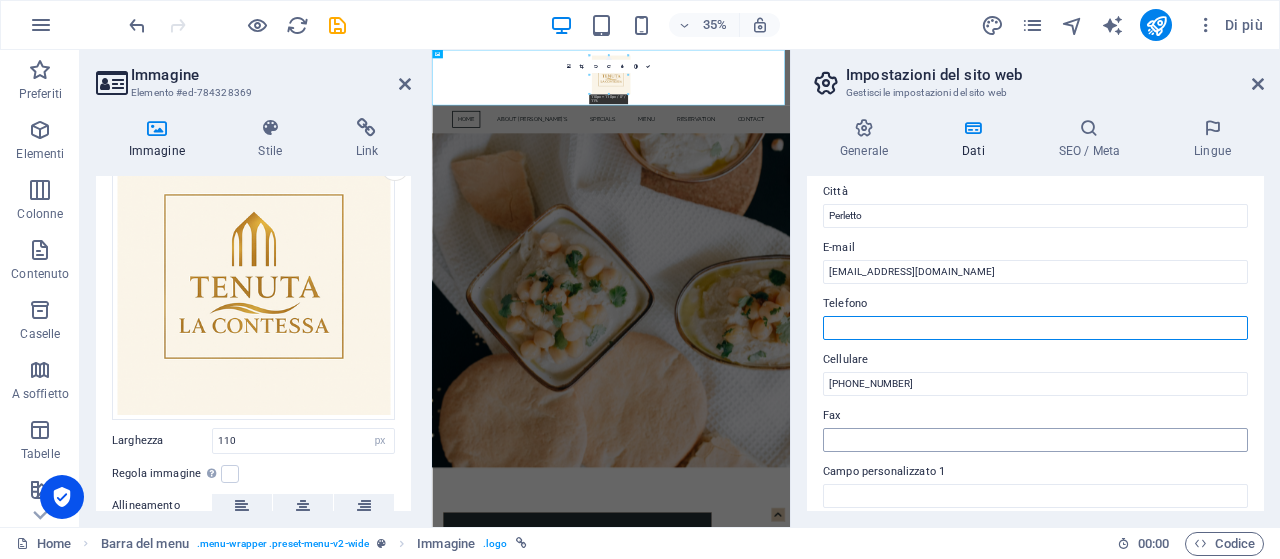 scroll, scrollTop: 500, scrollLeft: 0, axis: vertical 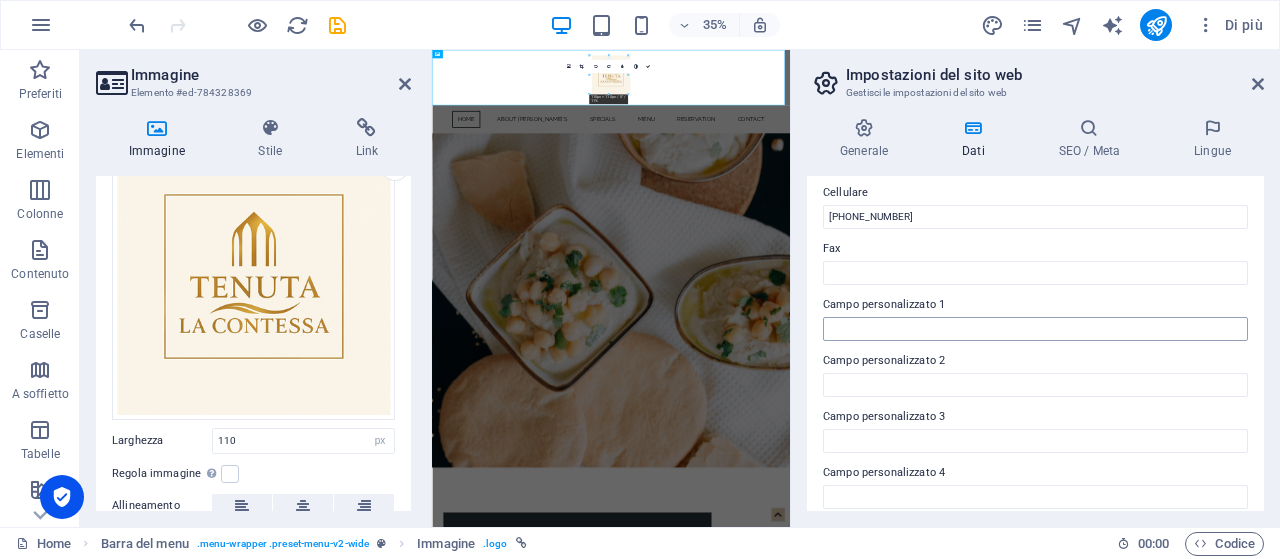 type 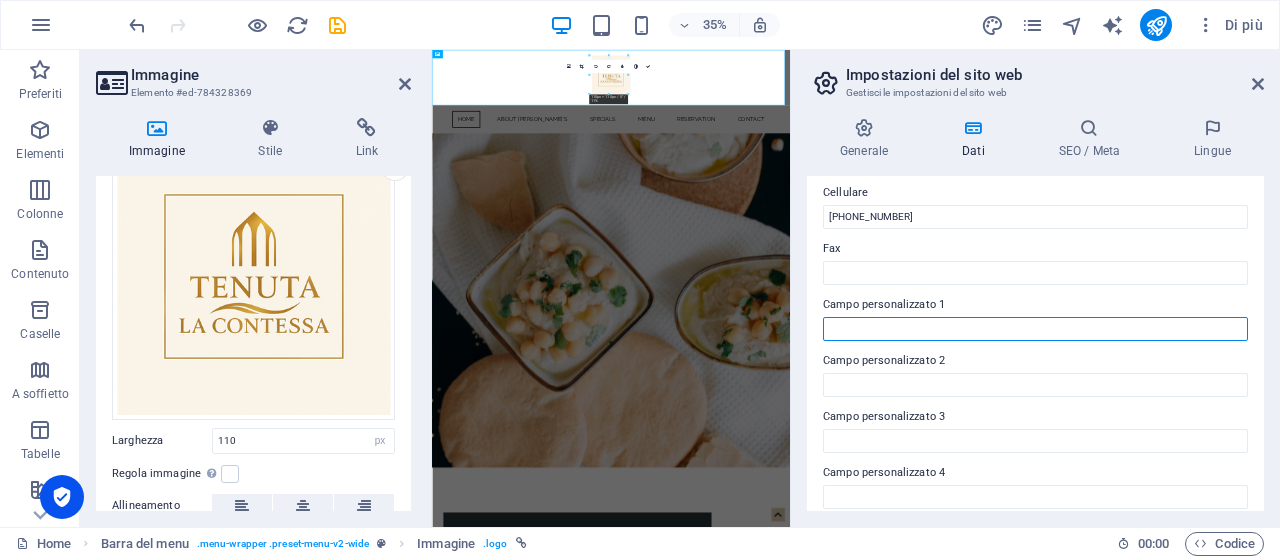 click on "Campo personalizzato 1" at bounding box center [1035, 329] 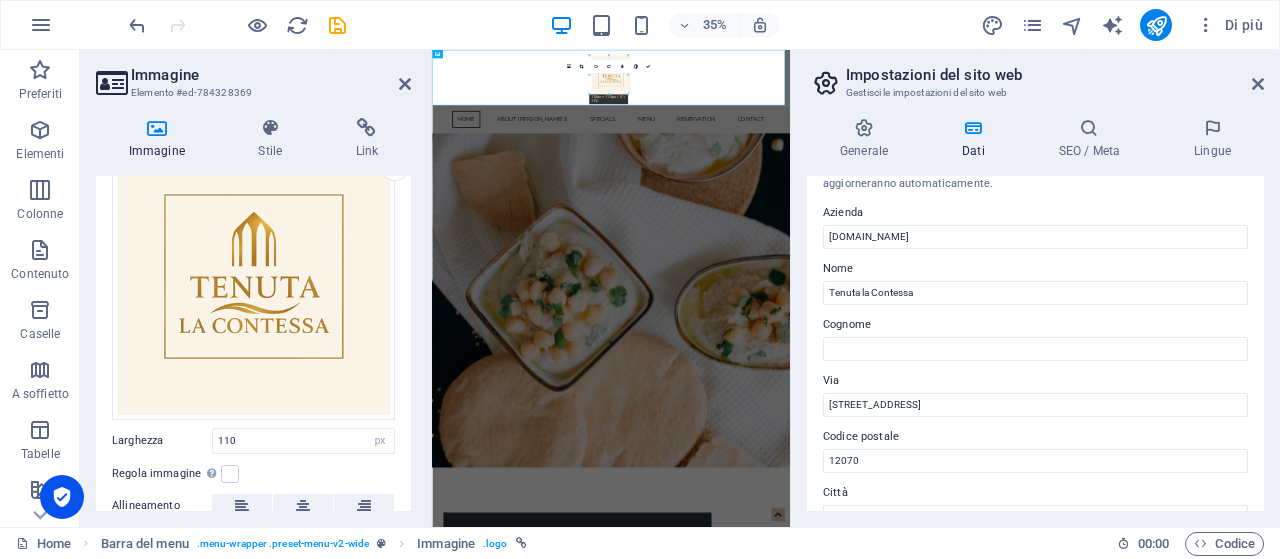 scroll, scrollTop: 0, scrollLeft: 0, axis: both 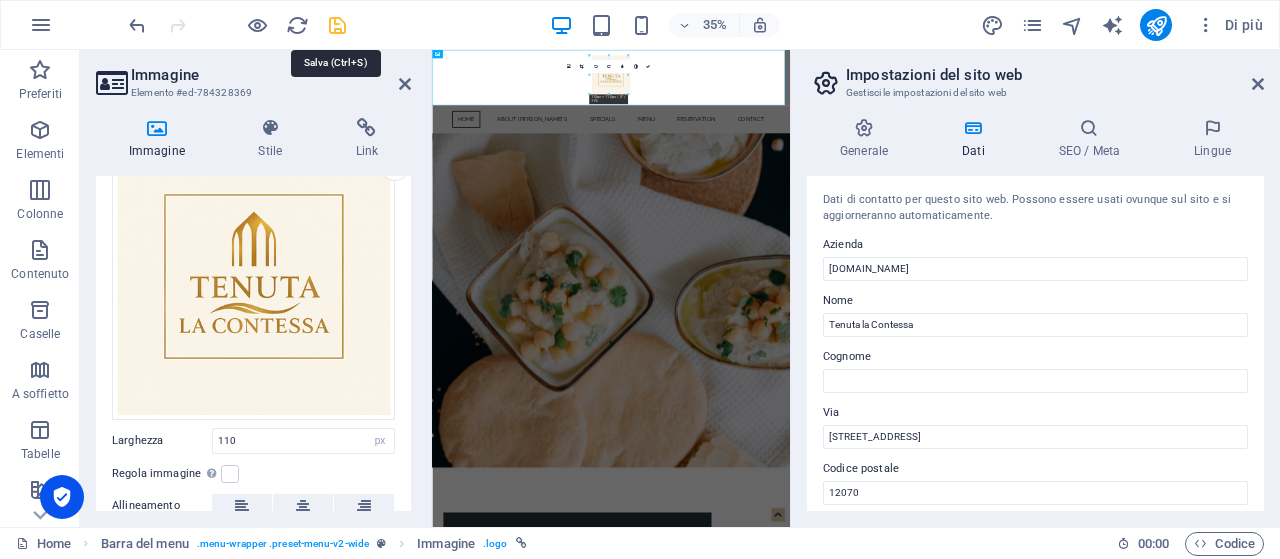 click at bounding box center [337, 25] 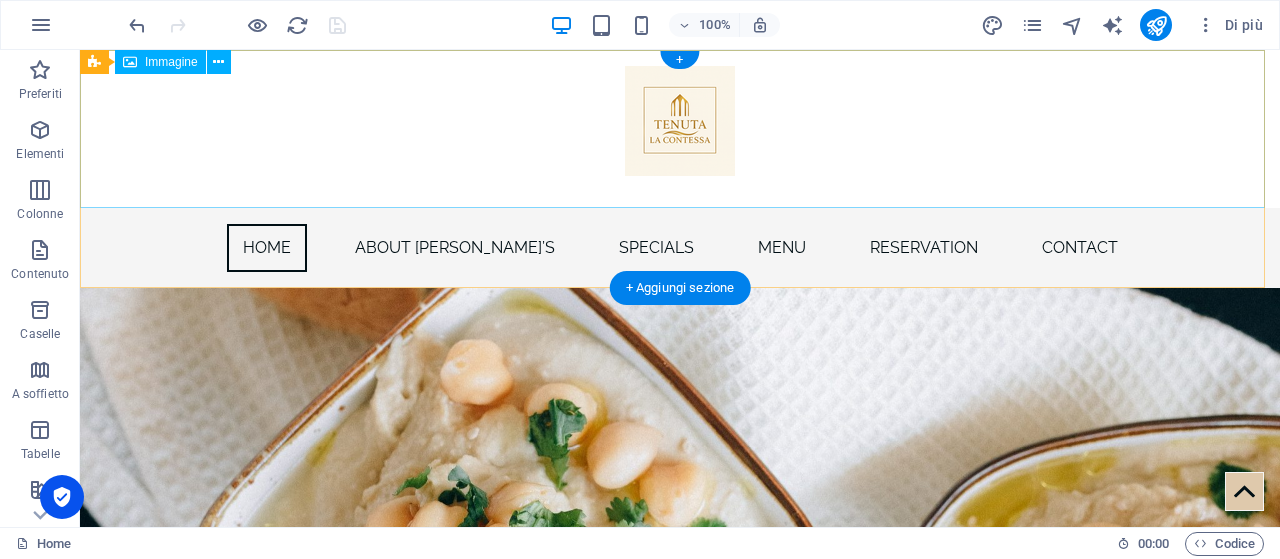 click at bounding box center [680, 129] 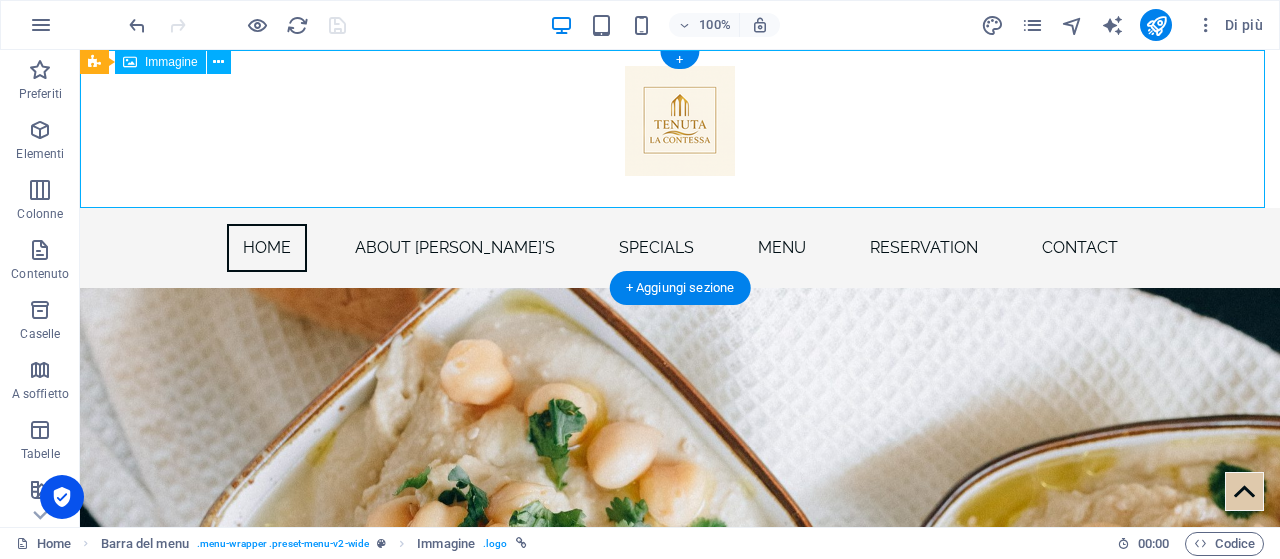 click at bounding box center (680, 129) 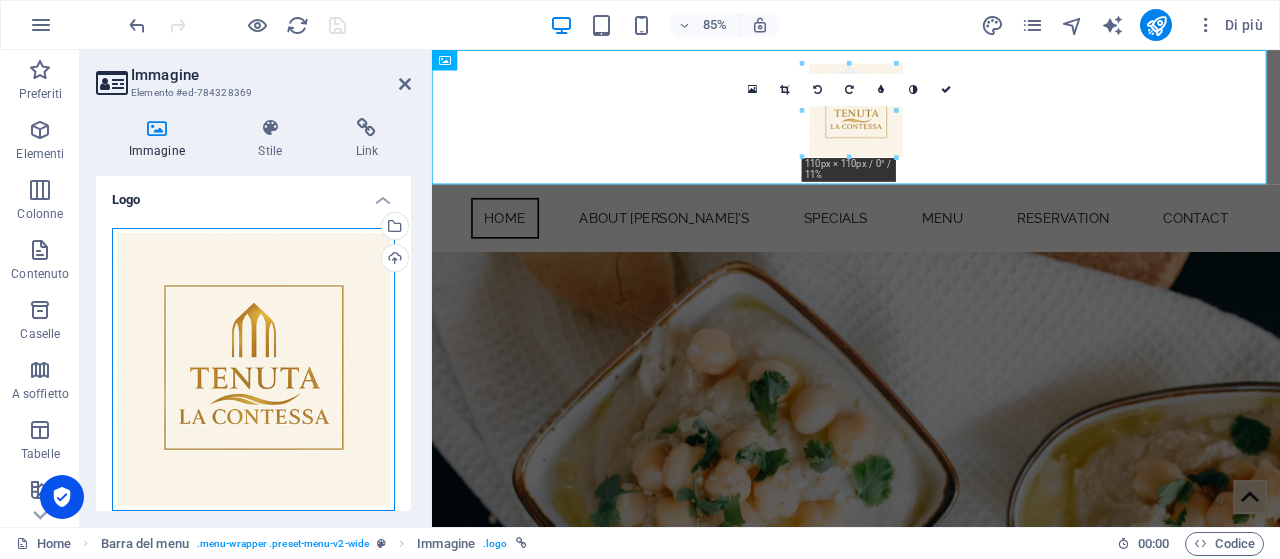 click on "Trascina qui i file, fai clic per sceglierli o selezionali da File o dalle nostre foto e video stock gratuiti" at bounding box center (253, 369) 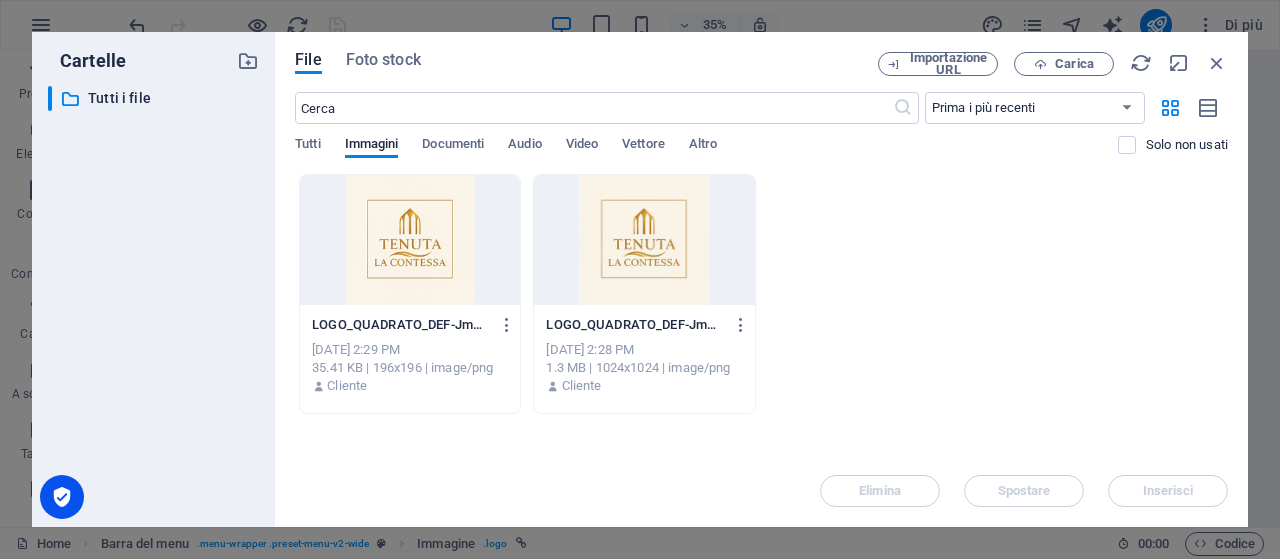 click on "LOGO_QUADRATO_DEF-JmQvN16_PFZRgIp_xKuVYQ-00H7JR-IHvaTdqvLeyK_XQ.png LOGO_QUADRATO_DEF-JmQvN16_PFZRgIp_xKuVYQ-00H7JR-IHvaTdqvLeyK_XQ.png [DATE] 2:29 PM 35.41 KB | 196x196 | image/png Cliente LOGO_QUADRATO_DEF-JmQvN16_PFZRgIp_xKuVYQ.png LOGO_QUADRATO_DEF-JmQvN16_PFZRgIp_xKuVYQ.png [DATE] 2:28 PM 1.3 MB | 1024x1024 | image/png Cliente" at bounding box center [761, 294] 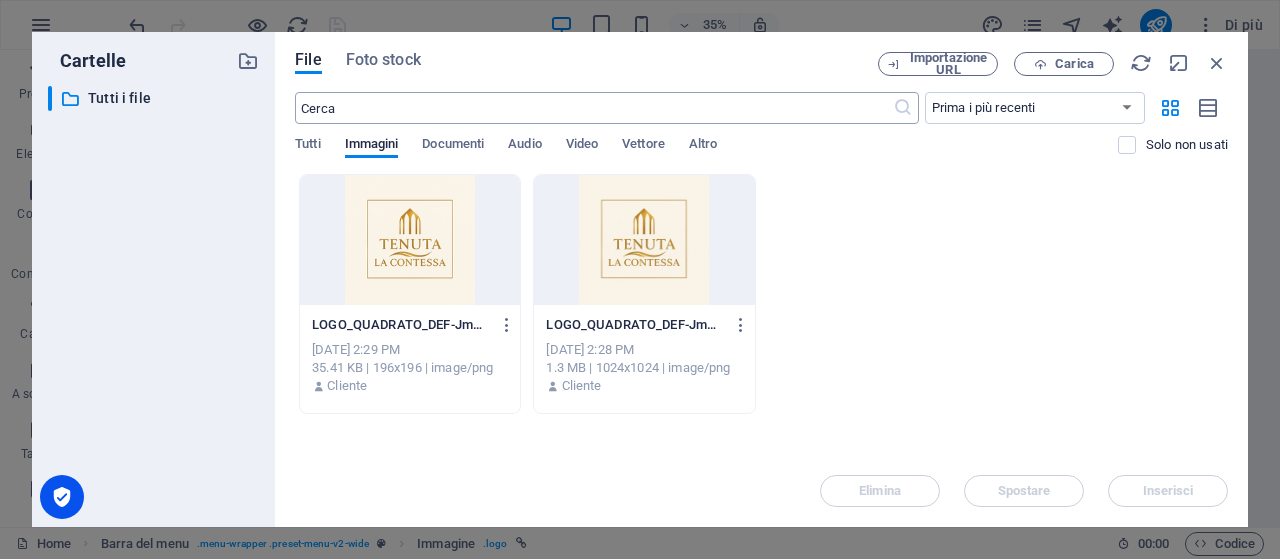 click at bounding box center (593, 108) 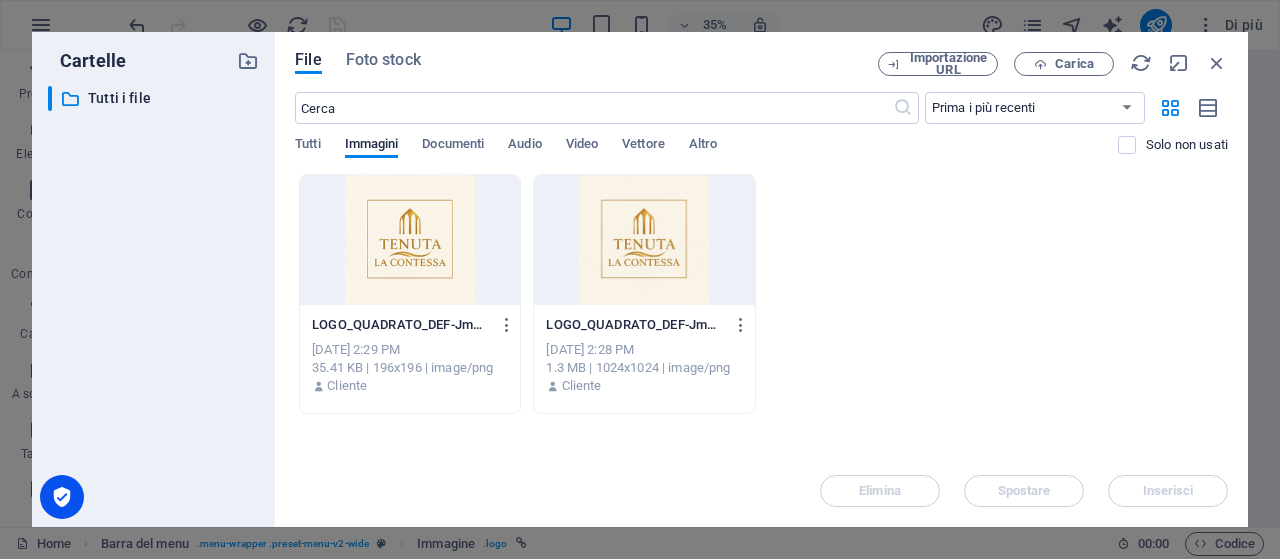 click on "LOGO_QUADRATO_DEF-JmQvN16_PFZRgIp_xKuVYQ-00H7JR-IHvaTdqvLeyK_XQ.png LOGO_QUADRATO_DEF-JmQvN16_PFZRgIp_xKuVYQ-00H7JR-IHvaTdqvLeyK_XQ.png [DATE] 2:29 PM 35.41 KB | 196x196 | image/png Cliente LOGO_QUADRATO_DEF-JmQvN16_PFZRgIp_xKuVYQ.png LOGO_QUADRATO_DEF-JmQvN16_PFZRgIp_xKuVYQ.png [DATE] 2:28 PM 1.3 MB | 1024x1024 | image/png Cliente" at bounding box center (761, 294) 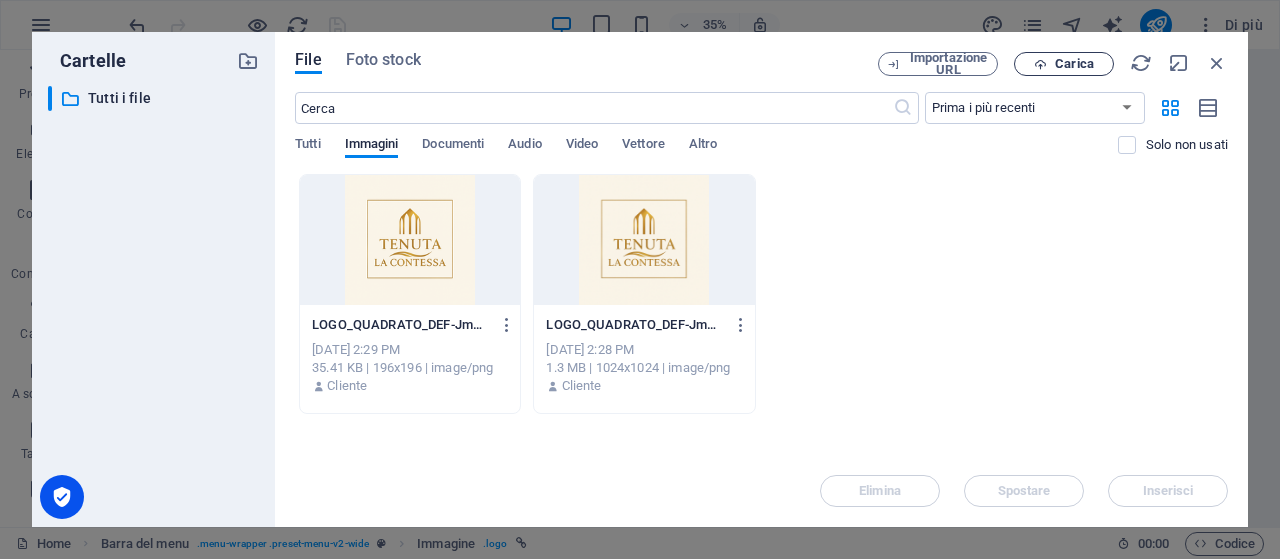 click on "Carica" at bounding box center (1074, 64) 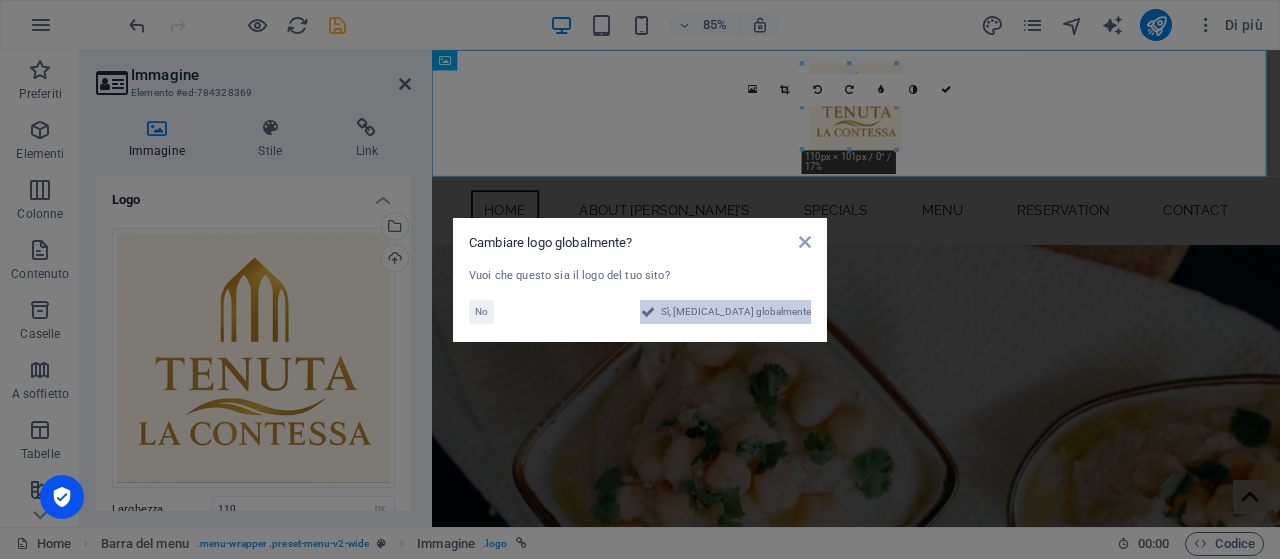 drag, startPoint x: 764, startPoint y: 308, endPoint x: 1015, endPoint y: 696, distance: 462.10928 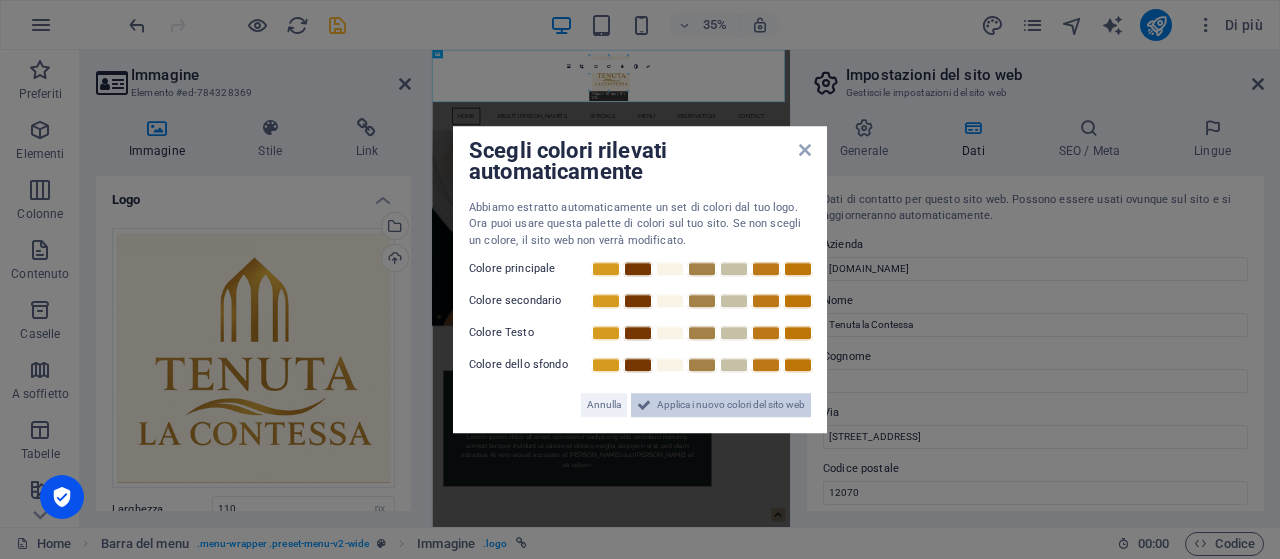click on "Applica i nuovo colori del sito web" at bounding box center [731, 405] 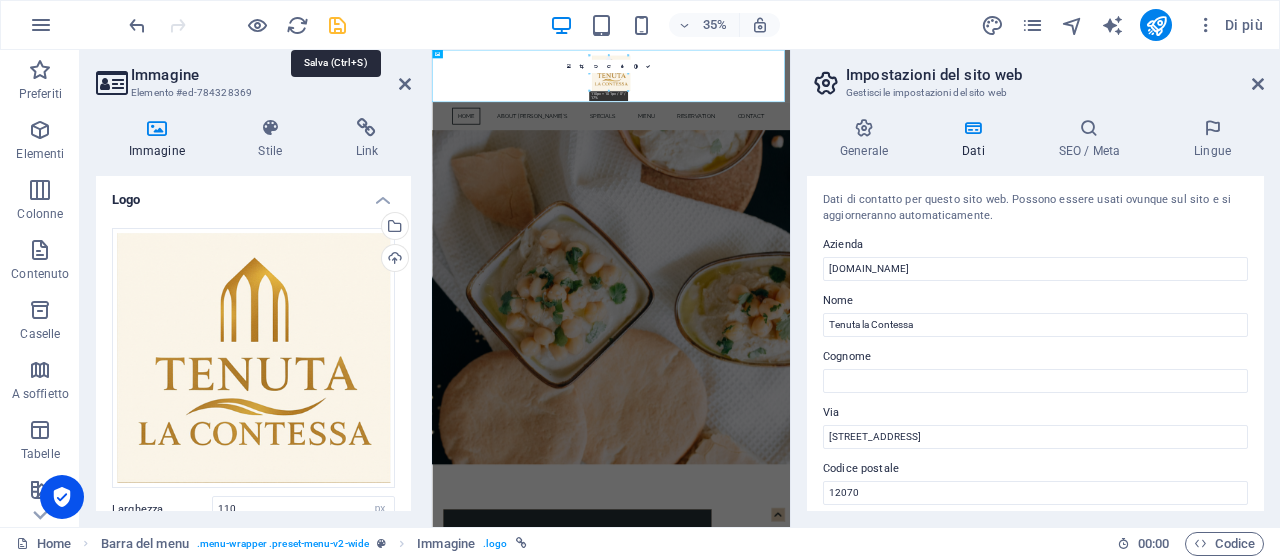 drag, startPoint x: 331, startPoint y: 24, endPoint x: 348, endPoint y: 33, distance: 19.235384 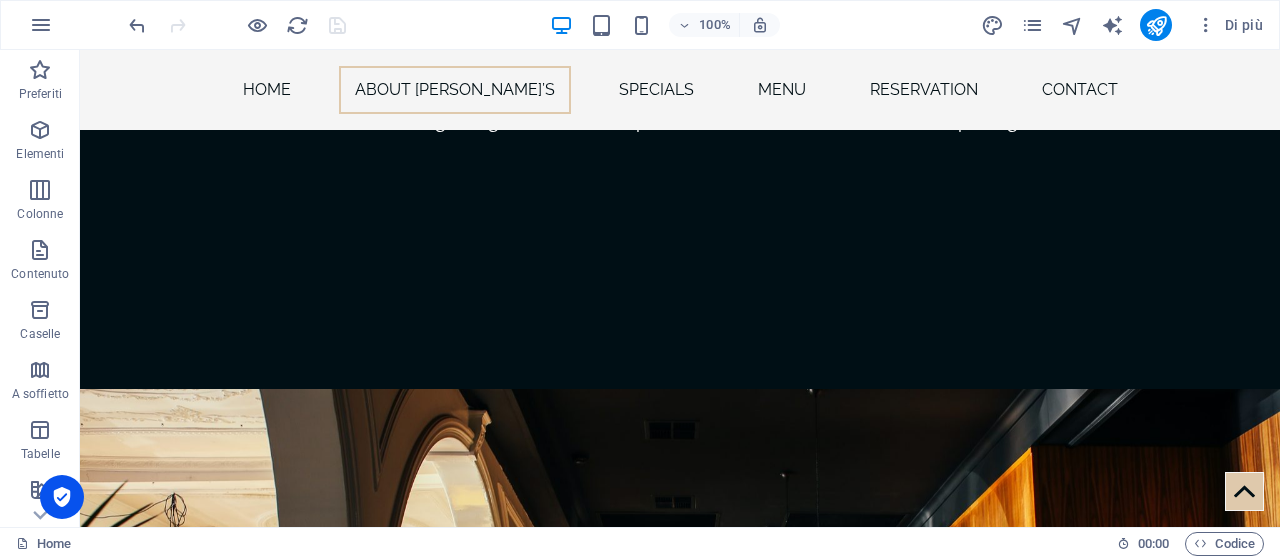scroll, scrollTop: 2000, scrollLeft: 0, axis: vertical 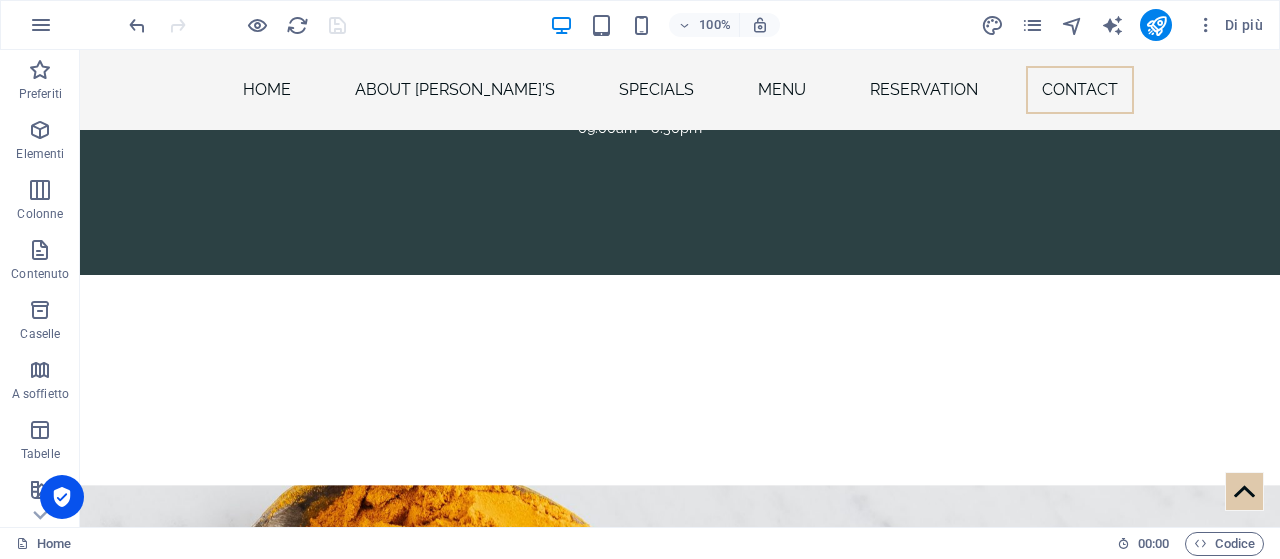 drag, startPoint x: 1270, startPoint y: 198, endPoint x: 844, endPoint y: 583, distance: 574.196 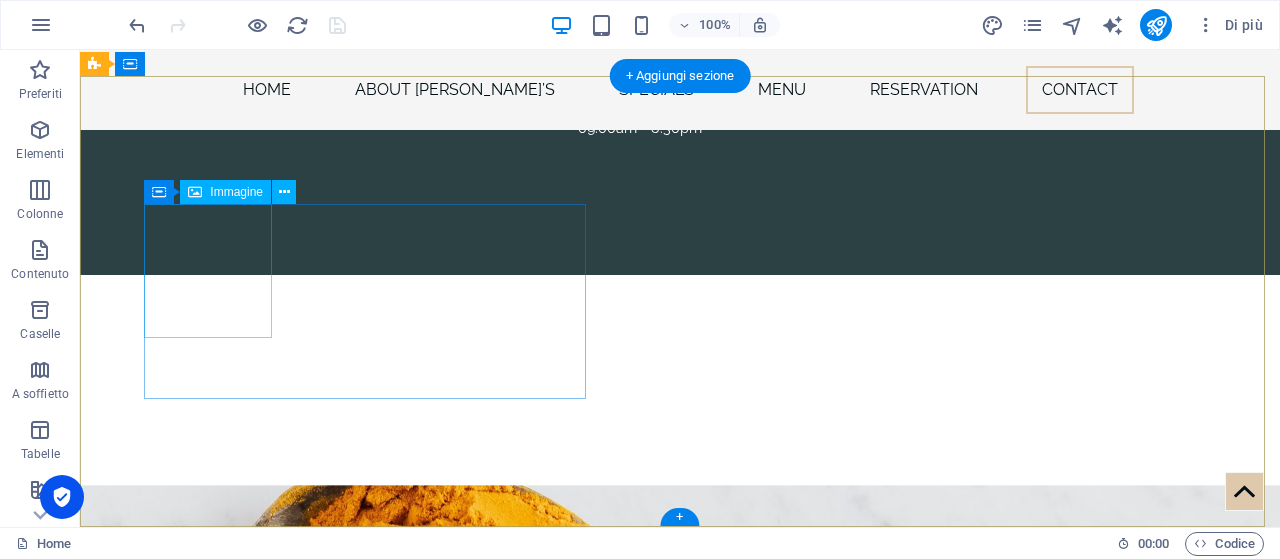 click at bounding box center (624, 6610) 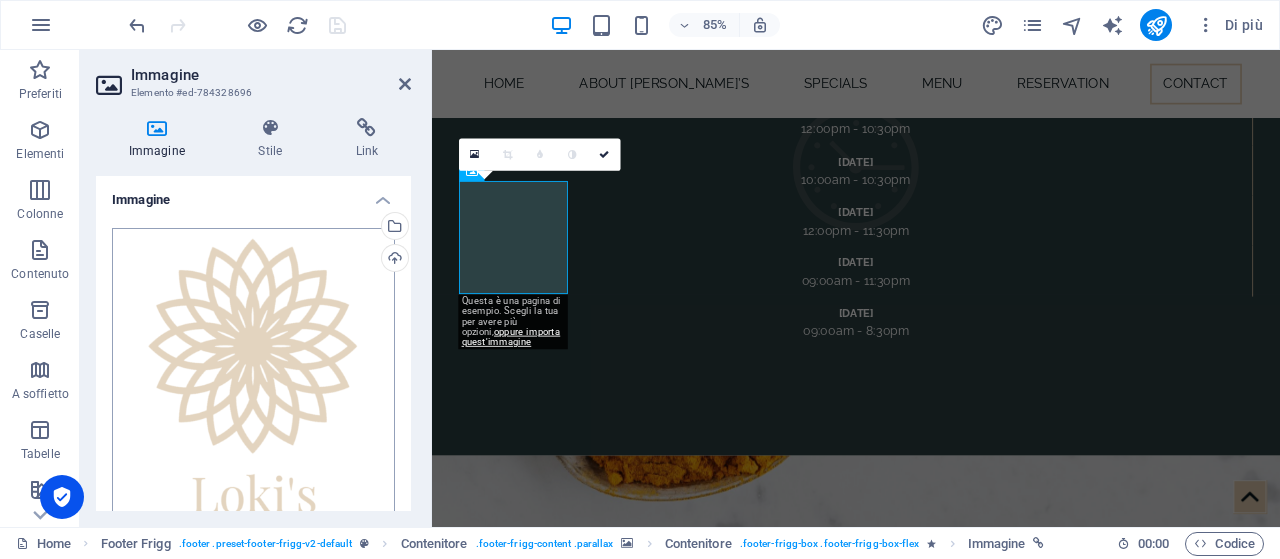 scroll, scrollTop: 7335, scrollLeft: 0, axis: vertical 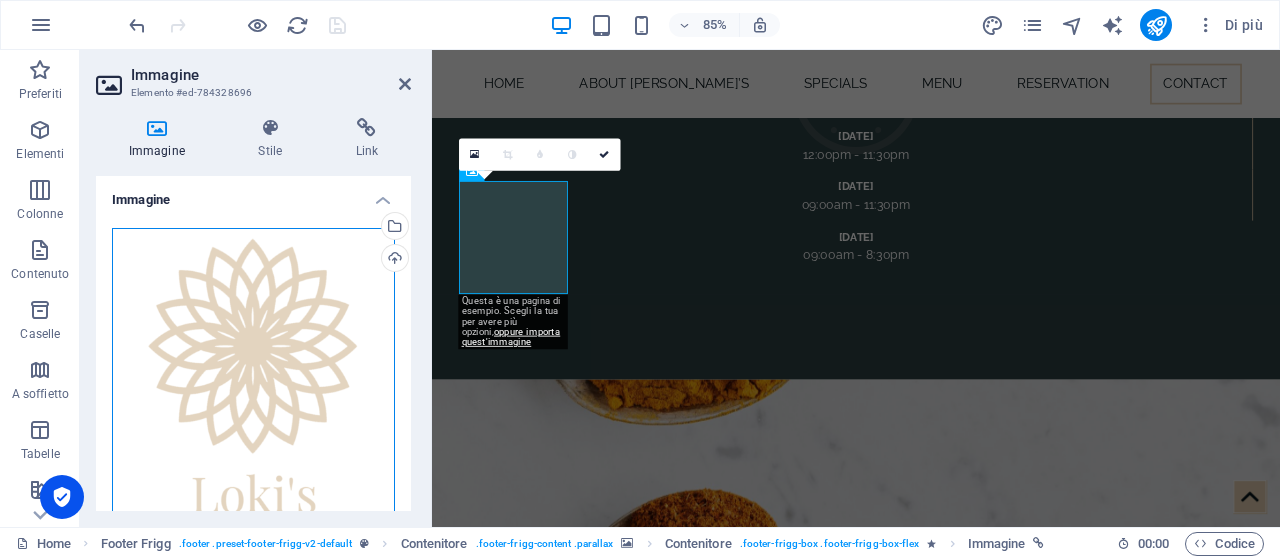 click on "Trascina qui i file, fai clic per sceglierli o selezionali da File o dalle nostre foto e video stock gratuiti" at bounding box center [253, 375] 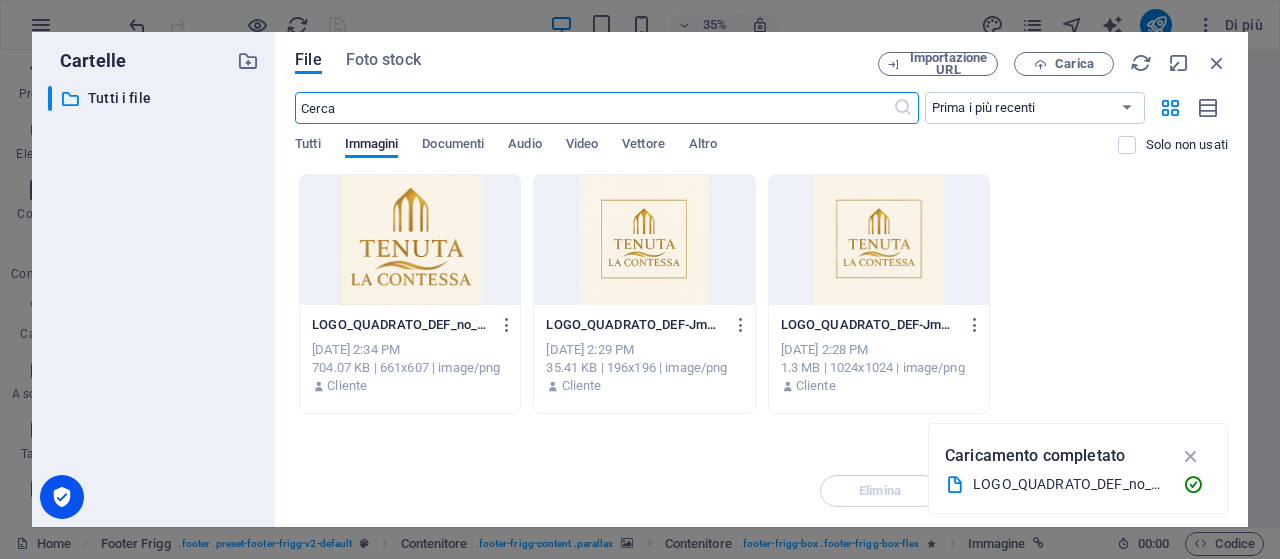 scroll, scrollTop: 6893, scrollLeft: 0, axis: vertical 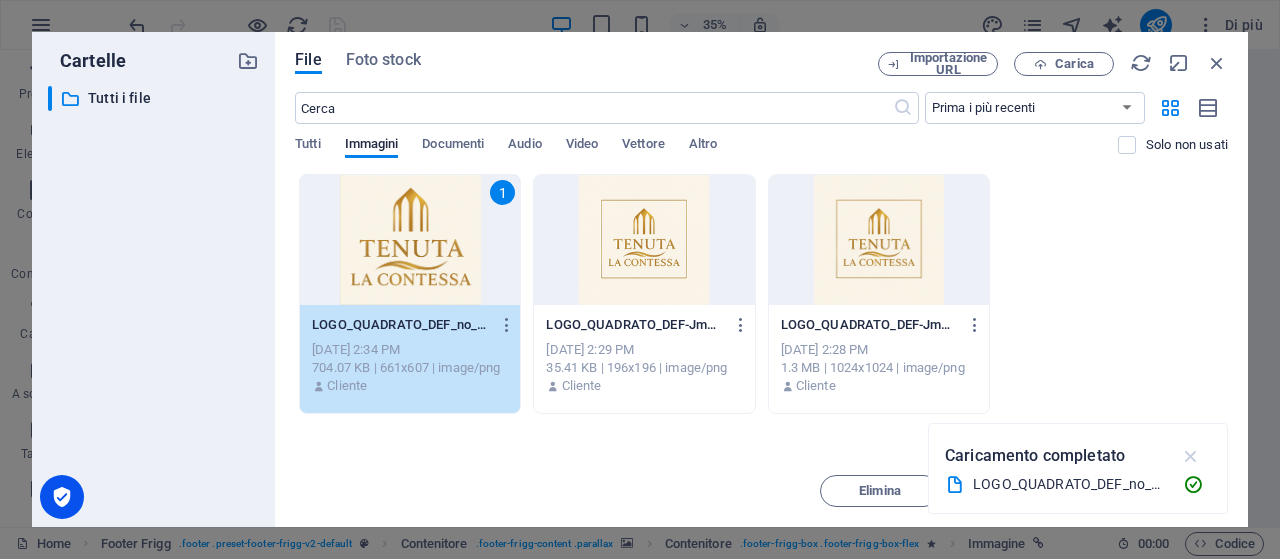 click at bounding box center (1191, 456) 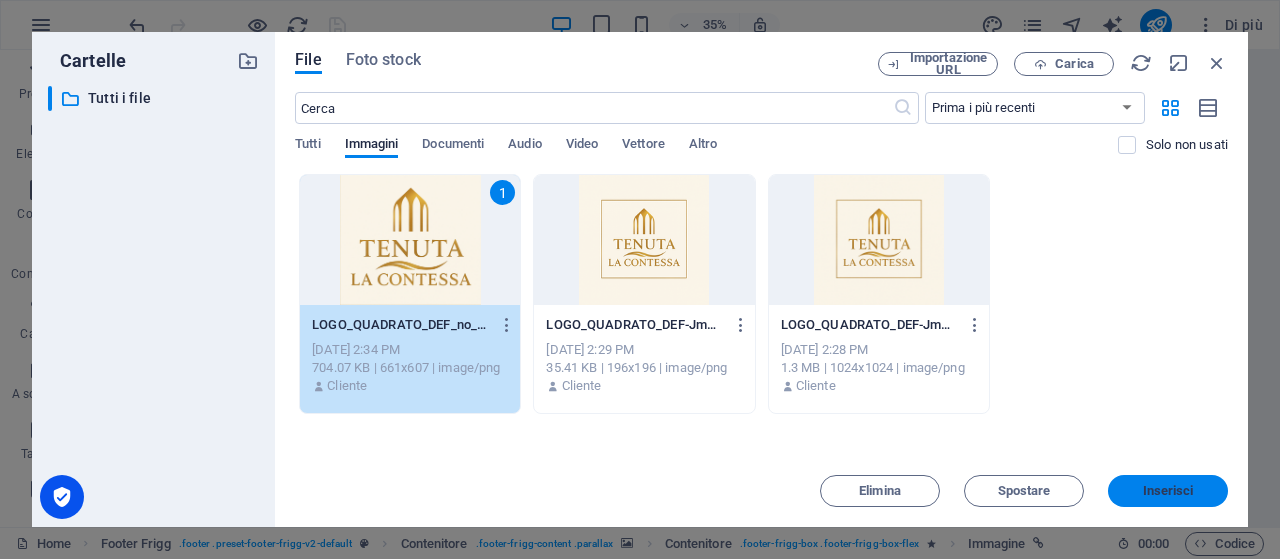 click on "Inserisci" at bounding box center (1168, 491) 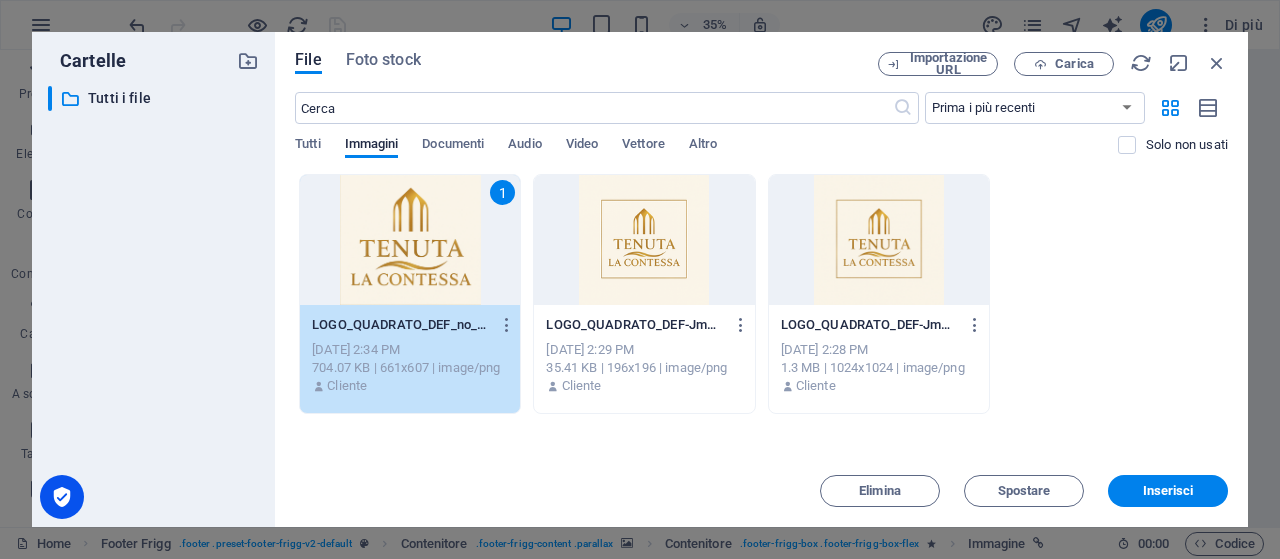 scroll, scrollTop: 7335, scrollLeft: 0, axis: vertical 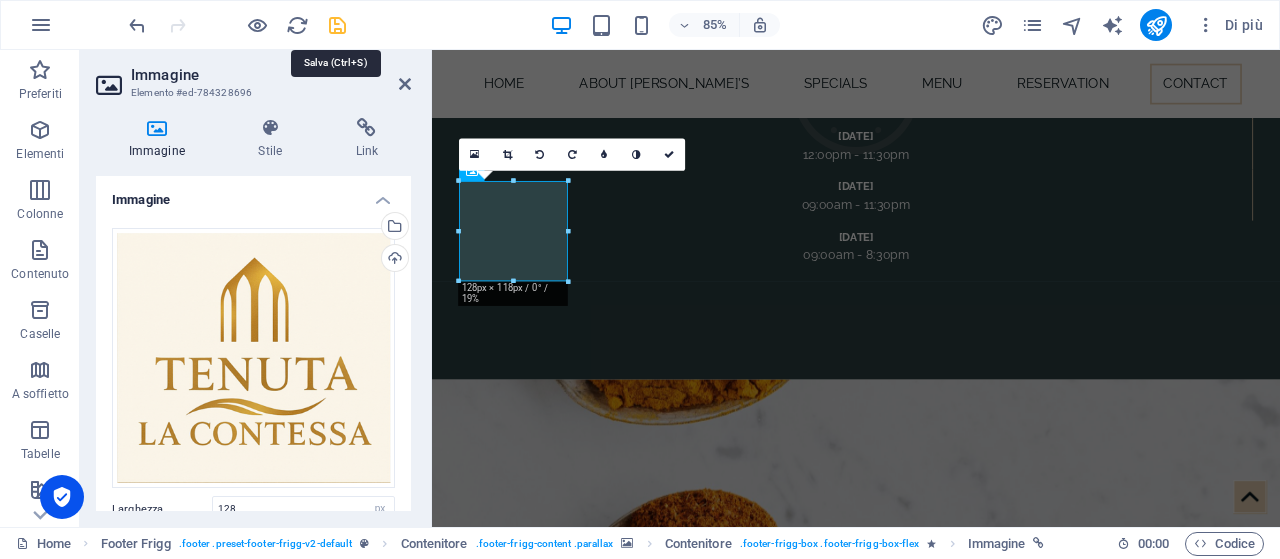click at bounding box center [337, 25] 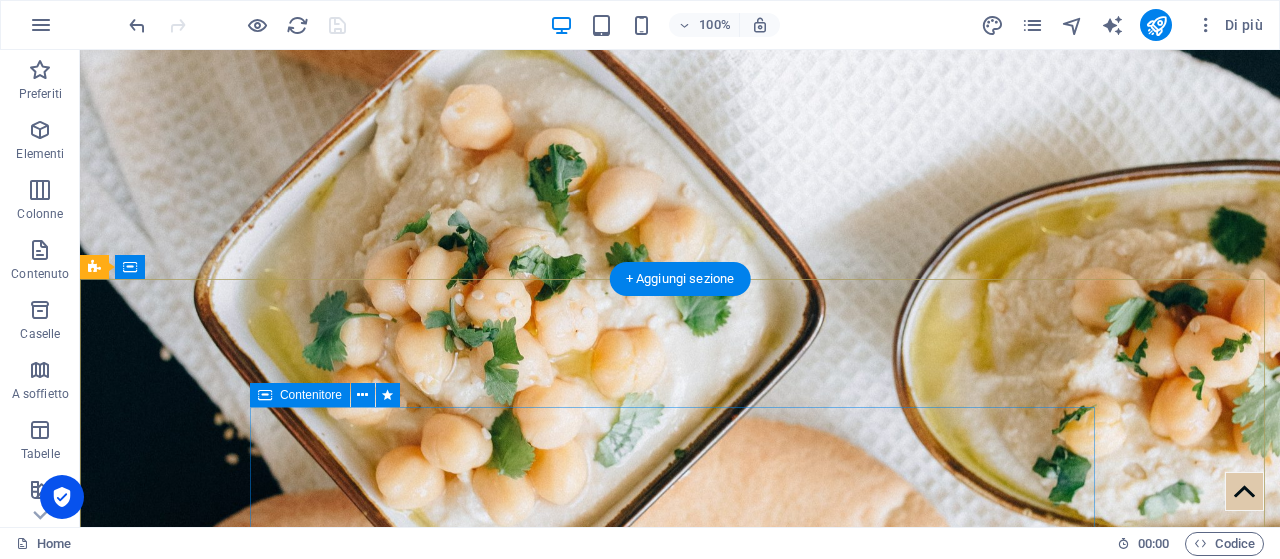 scroll, scrollTop: 0, scrollLeft: 0, axis: both 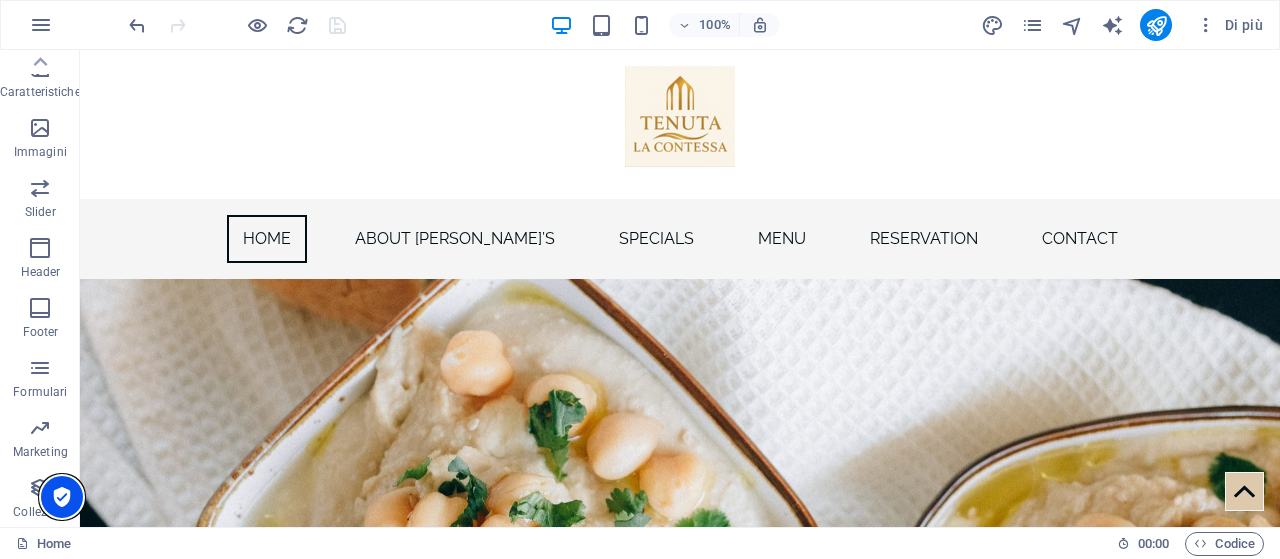 click at bounding box center (62, 497) 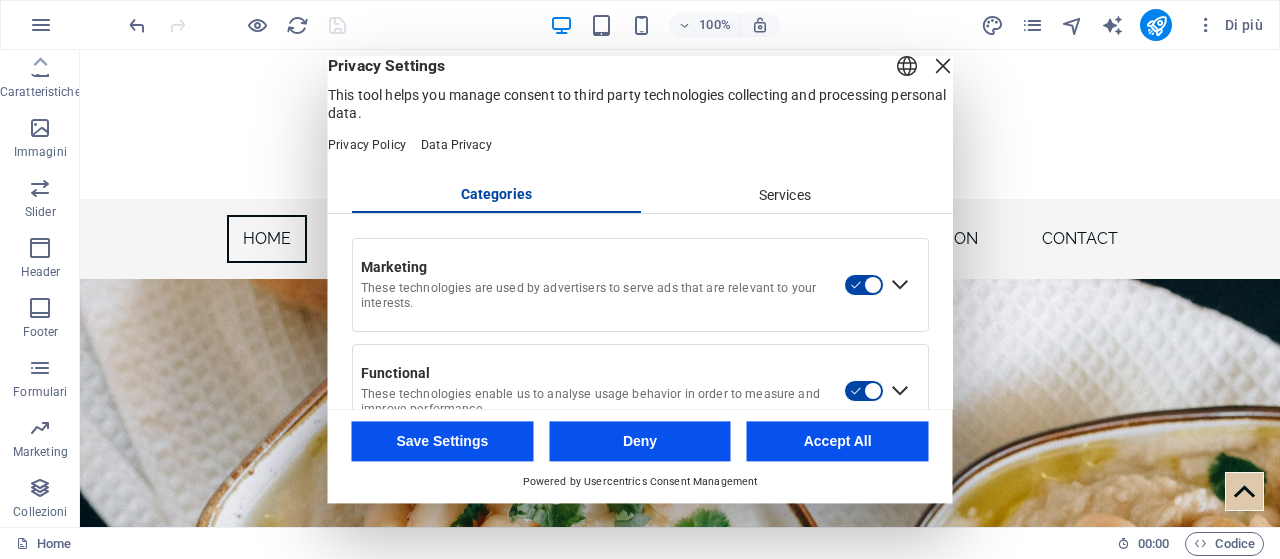 scroll, scrollTop: 166, scrollLeft: 0, axis: vertical 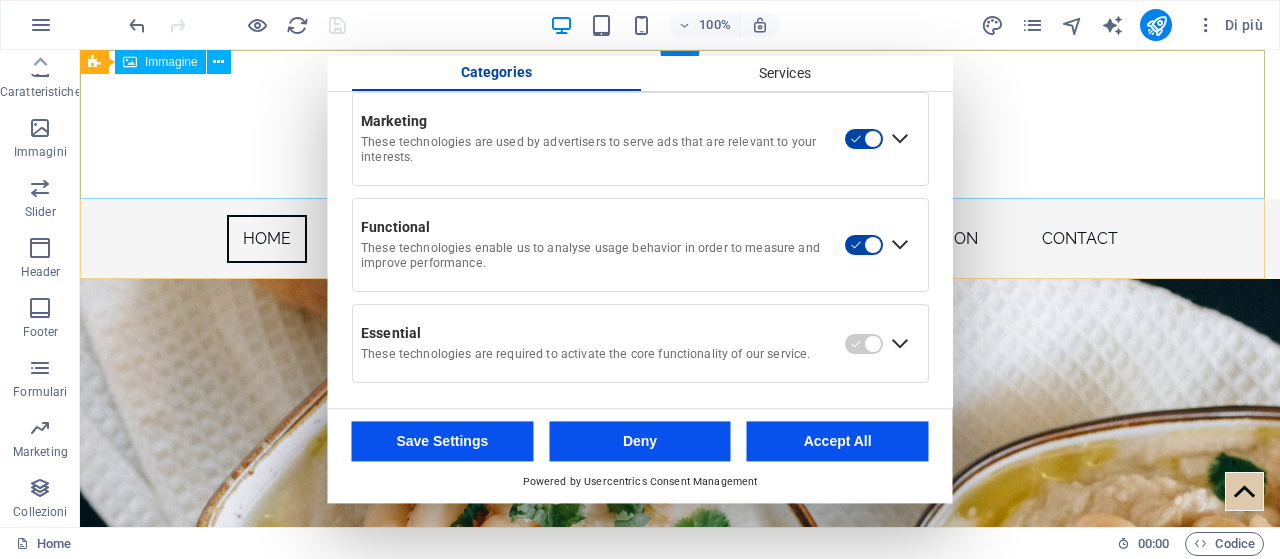 click at bounding box center (680, 124) 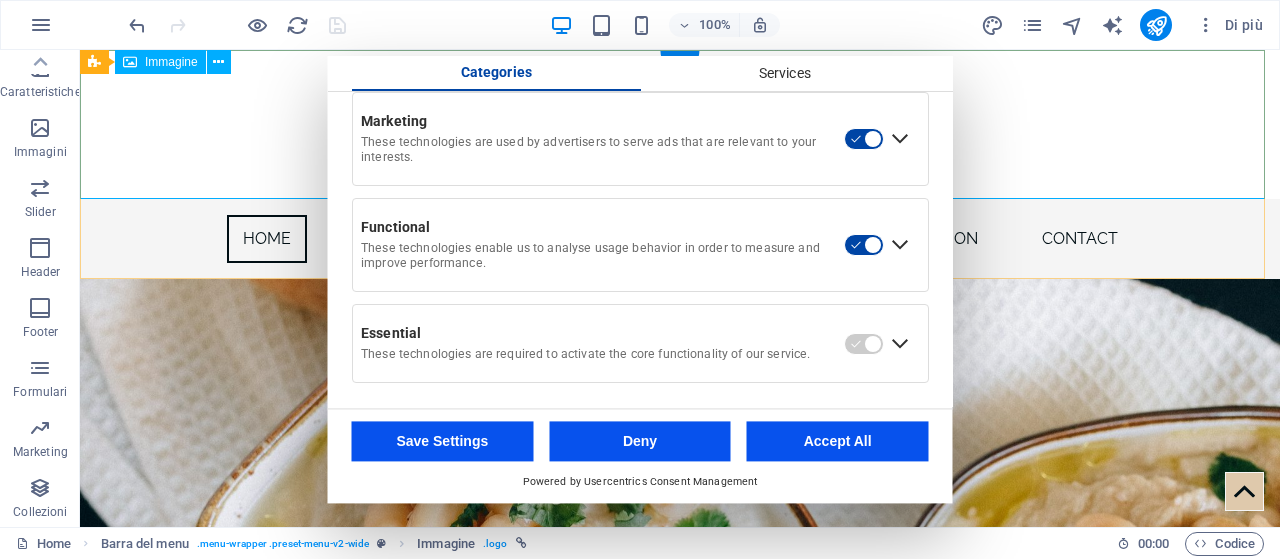 click at bounding box center [680, 124] 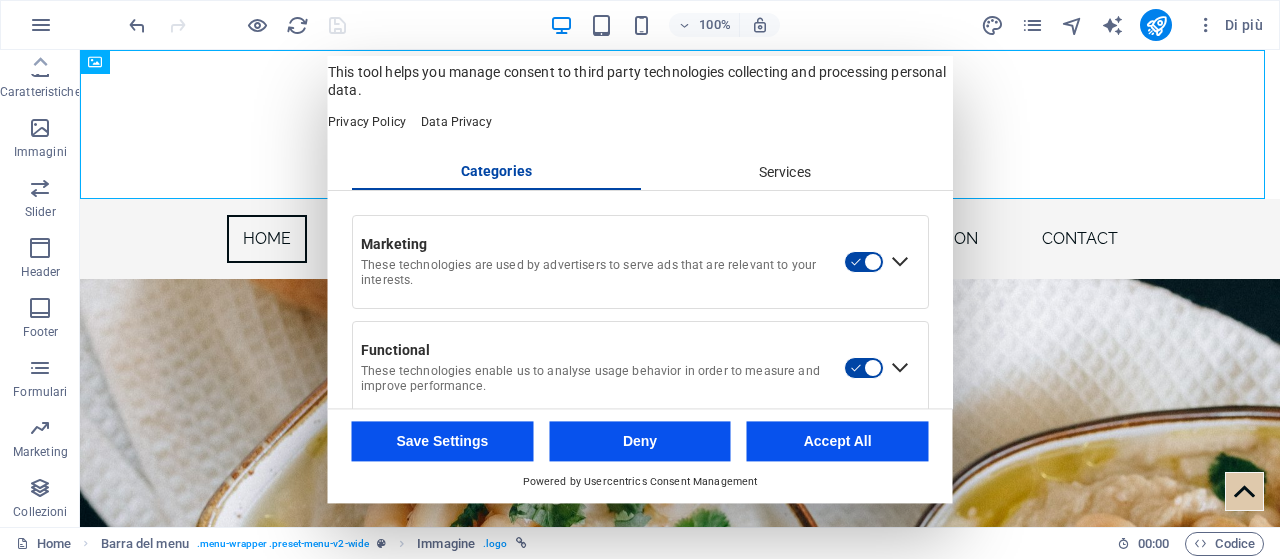 scroll, scrollTop: 0, scrollLeft: 0, axis: both 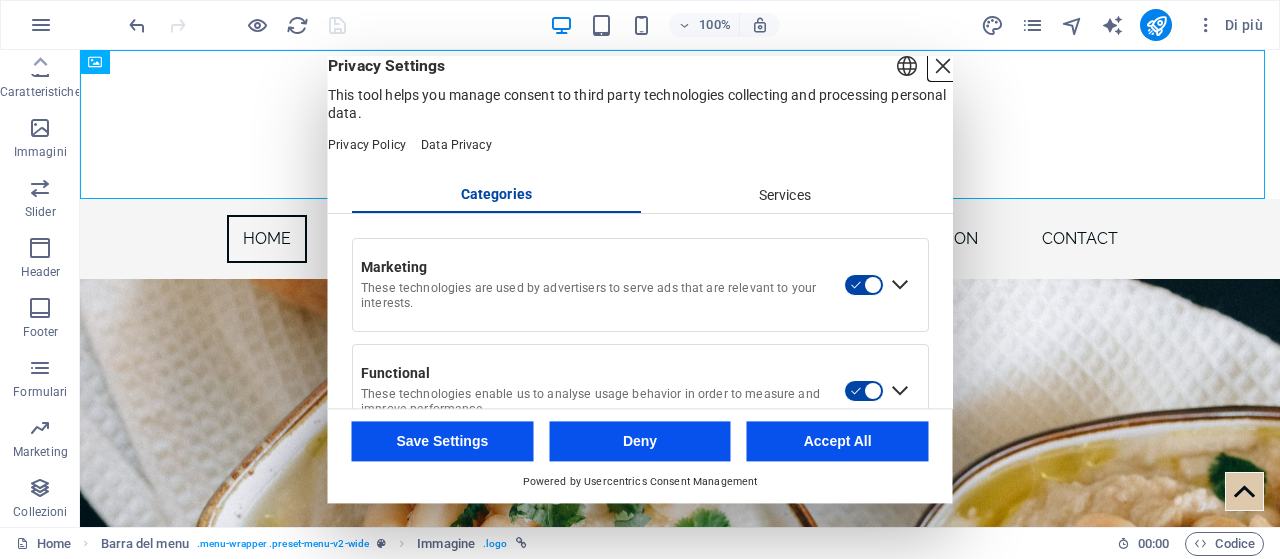 click at bounding box center (943, 66) 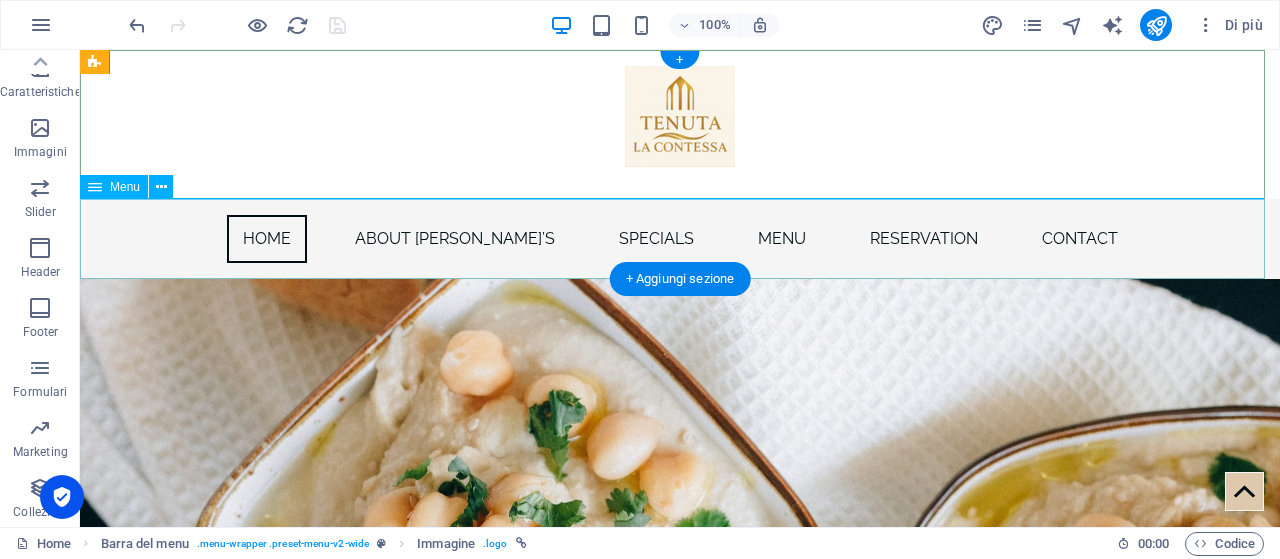 click on "Home About [PERSON_NAME]’s Specials Menu Reservation Contact" at bounding box center [680, 239] 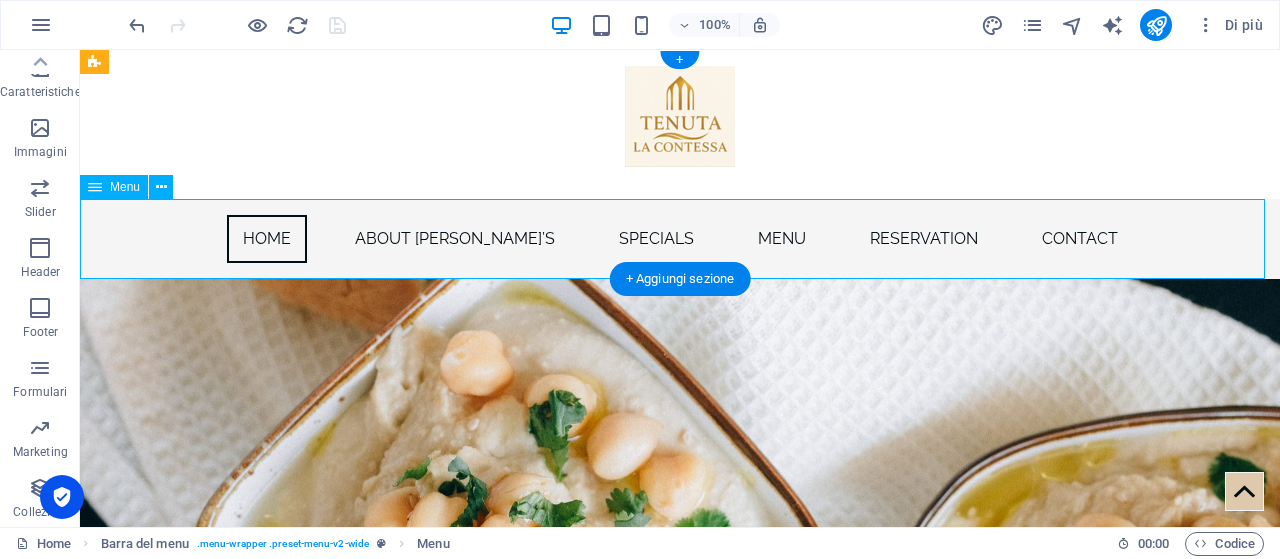click on "Home About [PERSON_NAME]’s Specials Menu Reservation Contact" at bounding box center [680, 239] 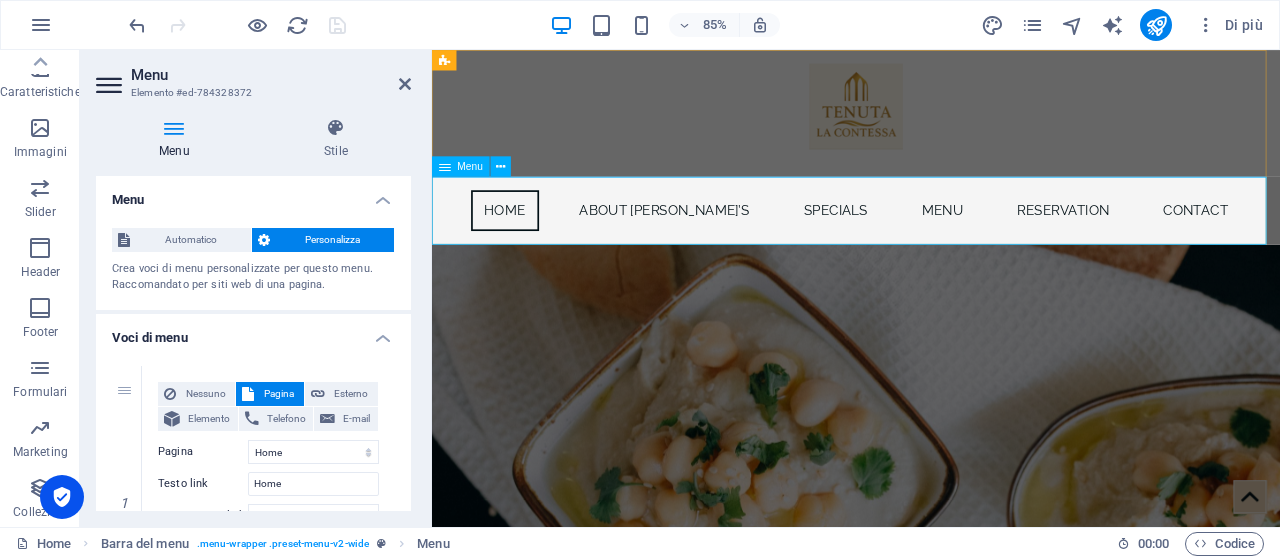 click on "Home About [PERSON_NAME]’s Specials Menu Reservation Contact" at bounding box center [931, 239] 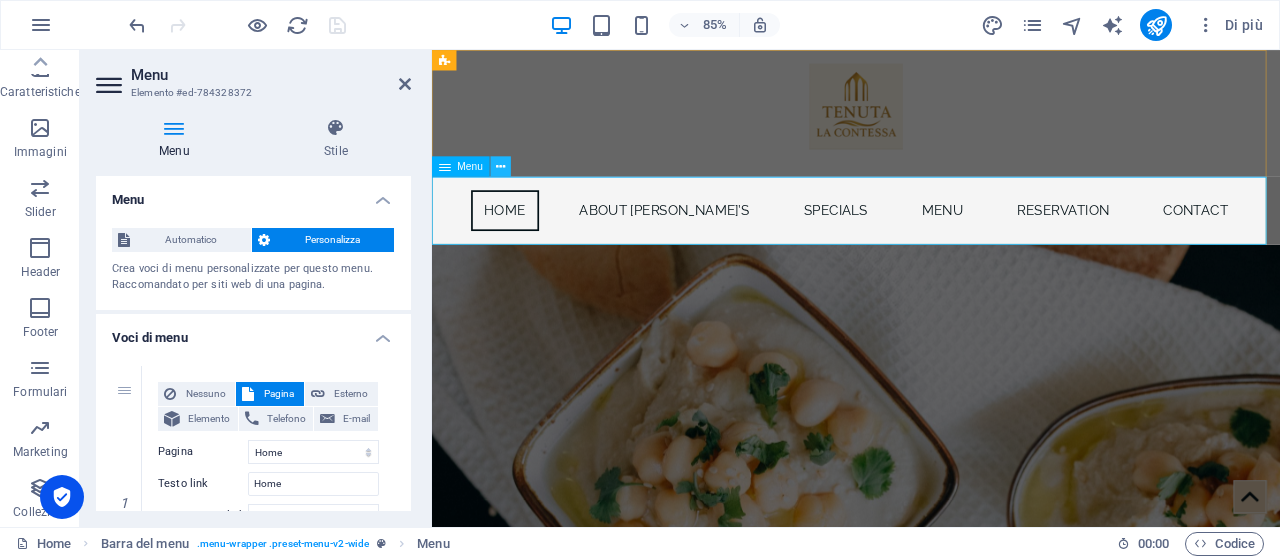 click at bounding box center [500, 167] 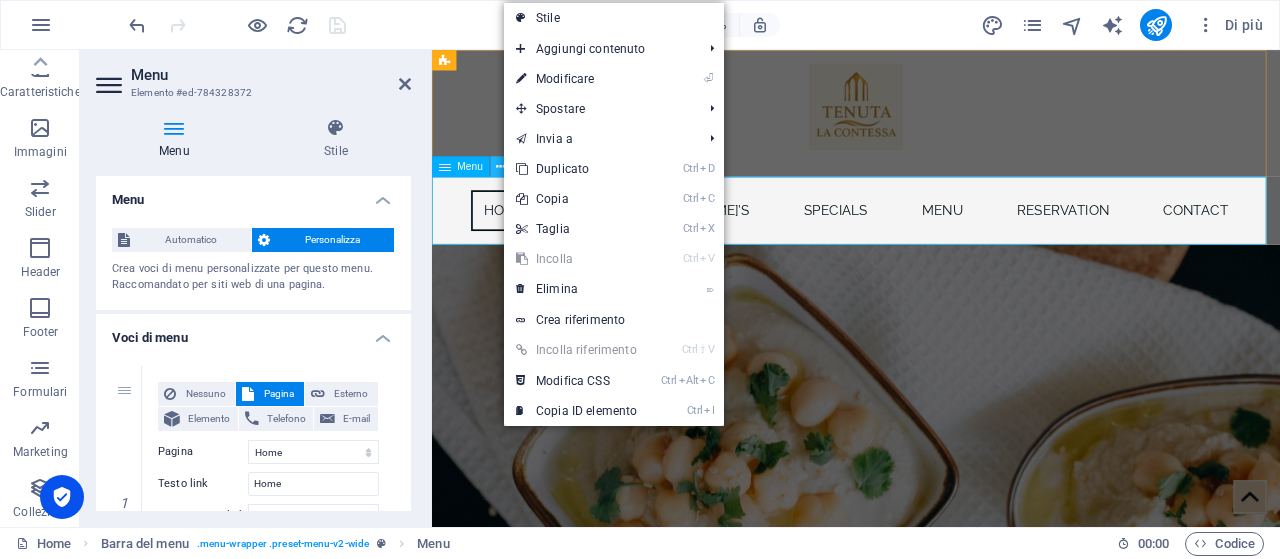 click at bounding box center (500, 167) 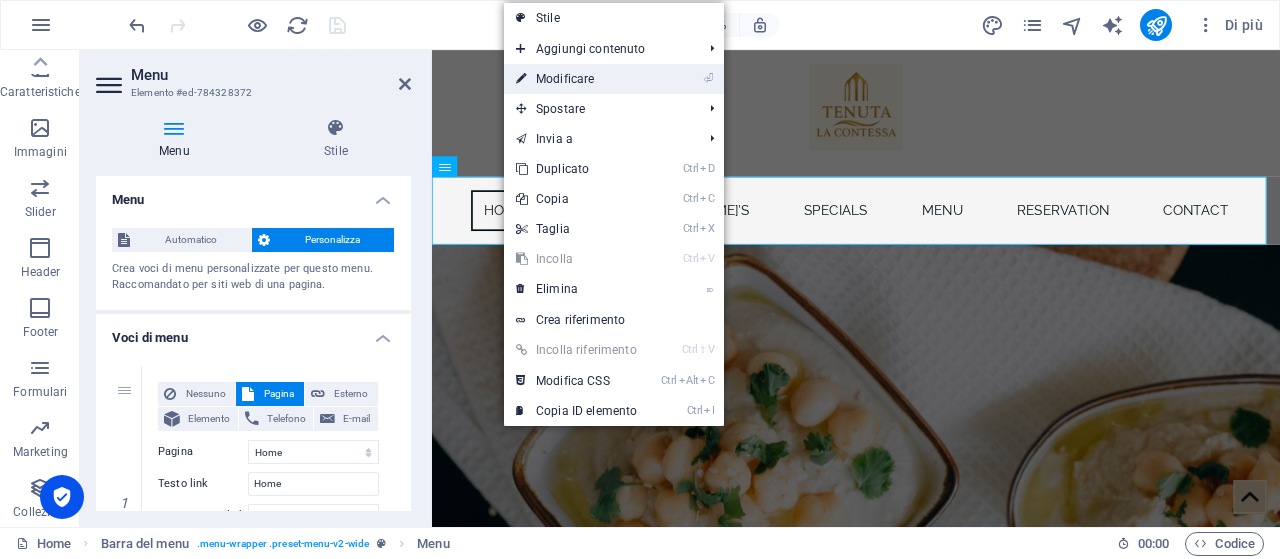 click on "⏎  Modificare" at bounding box center (576, 79) 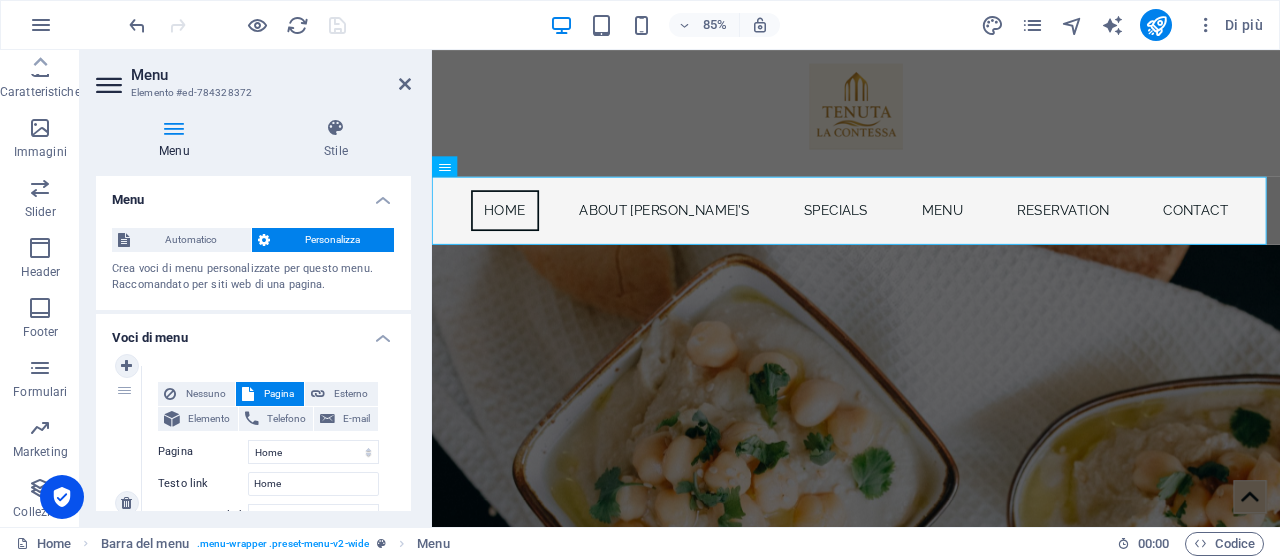 scroll, scrollTop: 333, scrollLeft: 0, axis: vertical 